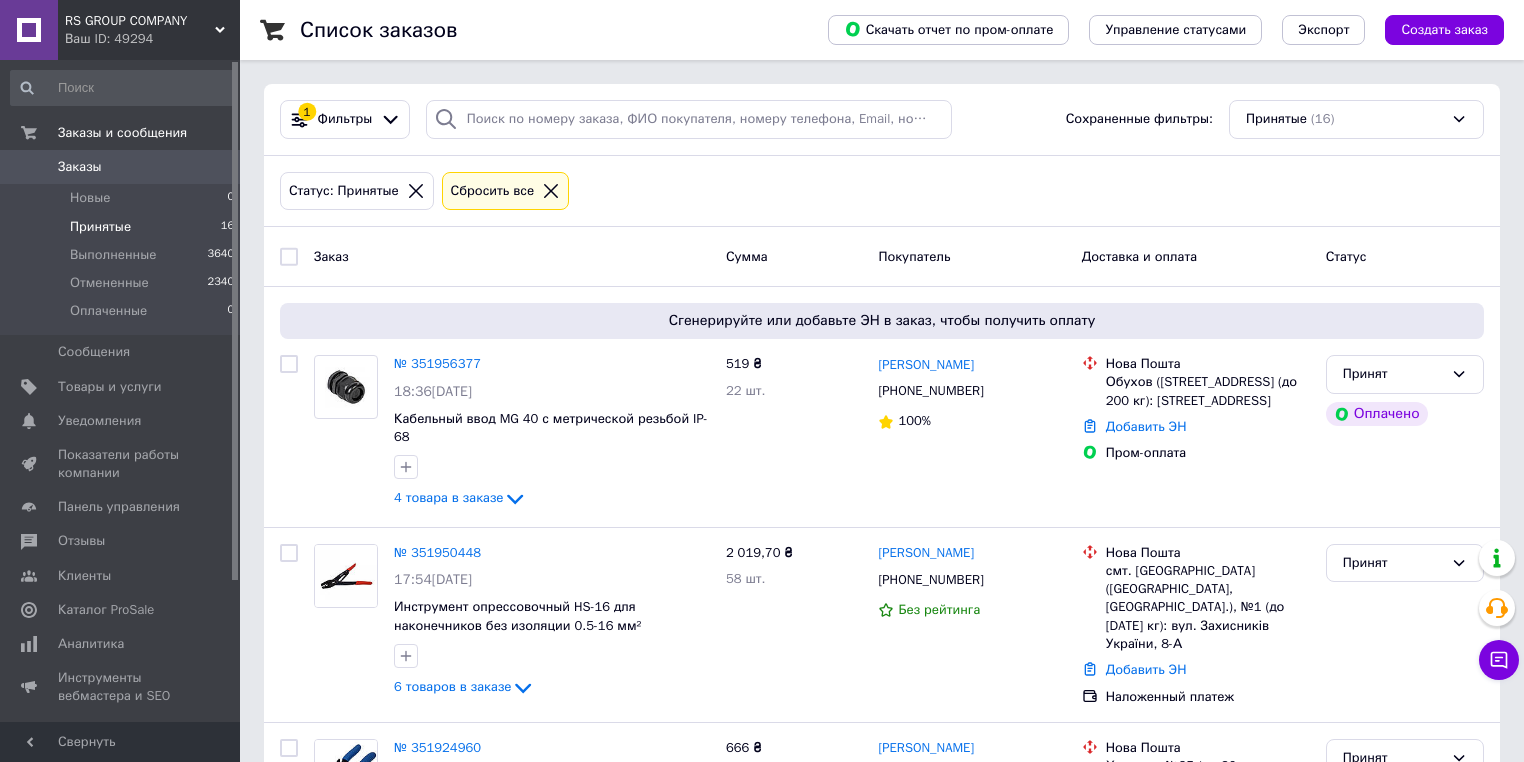 scroll, scrollTop: 80, scrollLeft: 0, axis: vertical 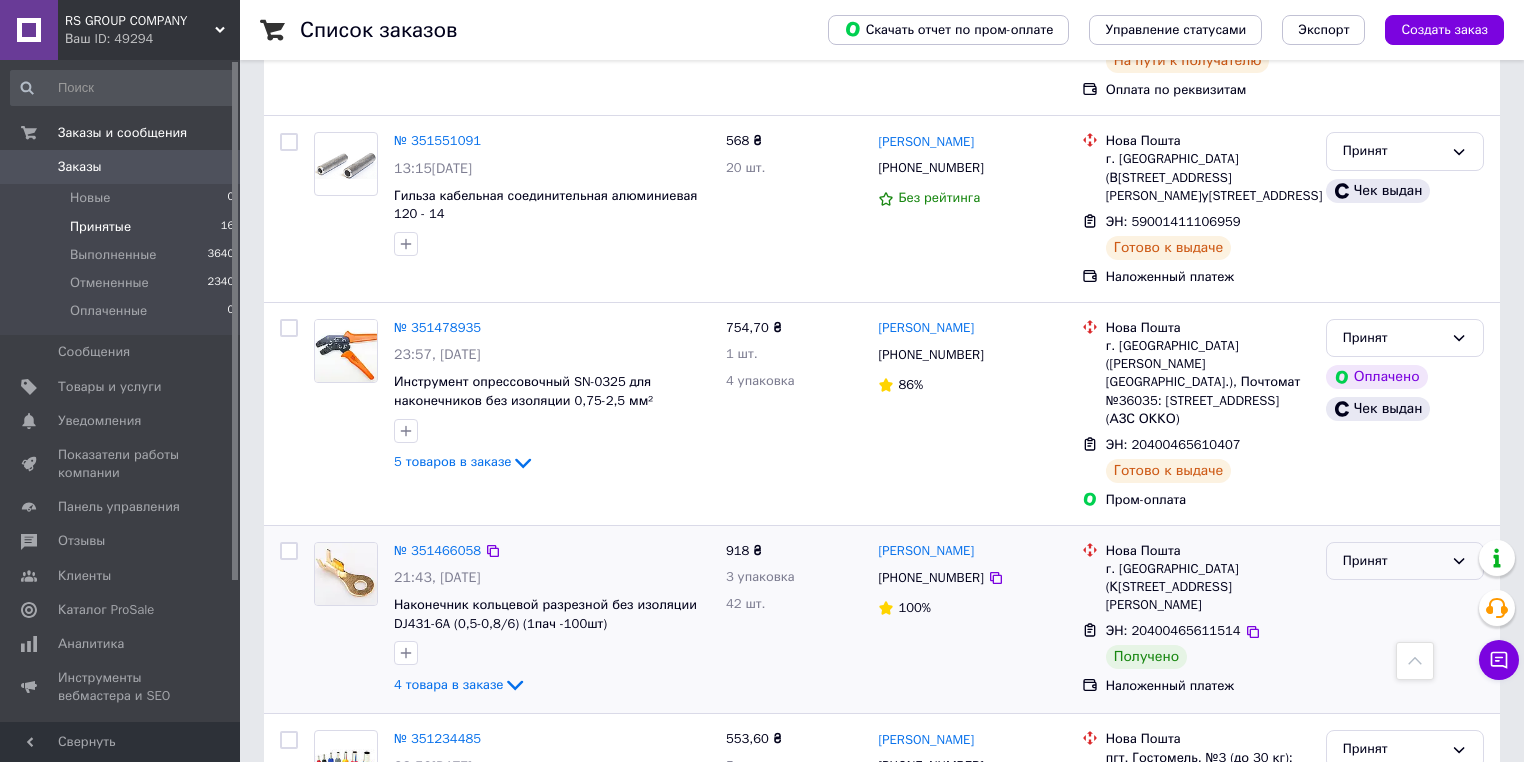 click on "Принят" at bounding box center (1393, 561) 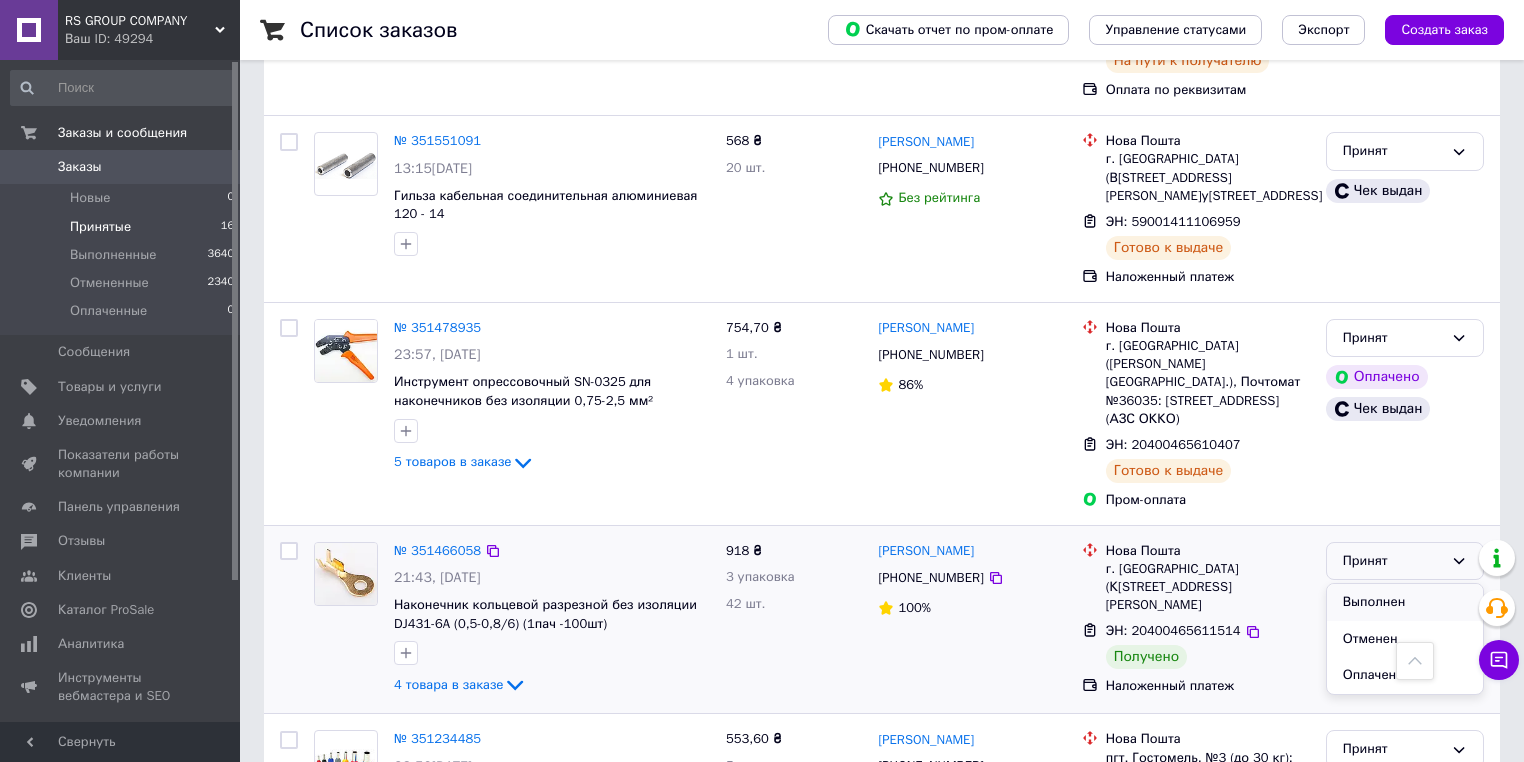 click on "Выполнен" at bounding box center [1405, 602] 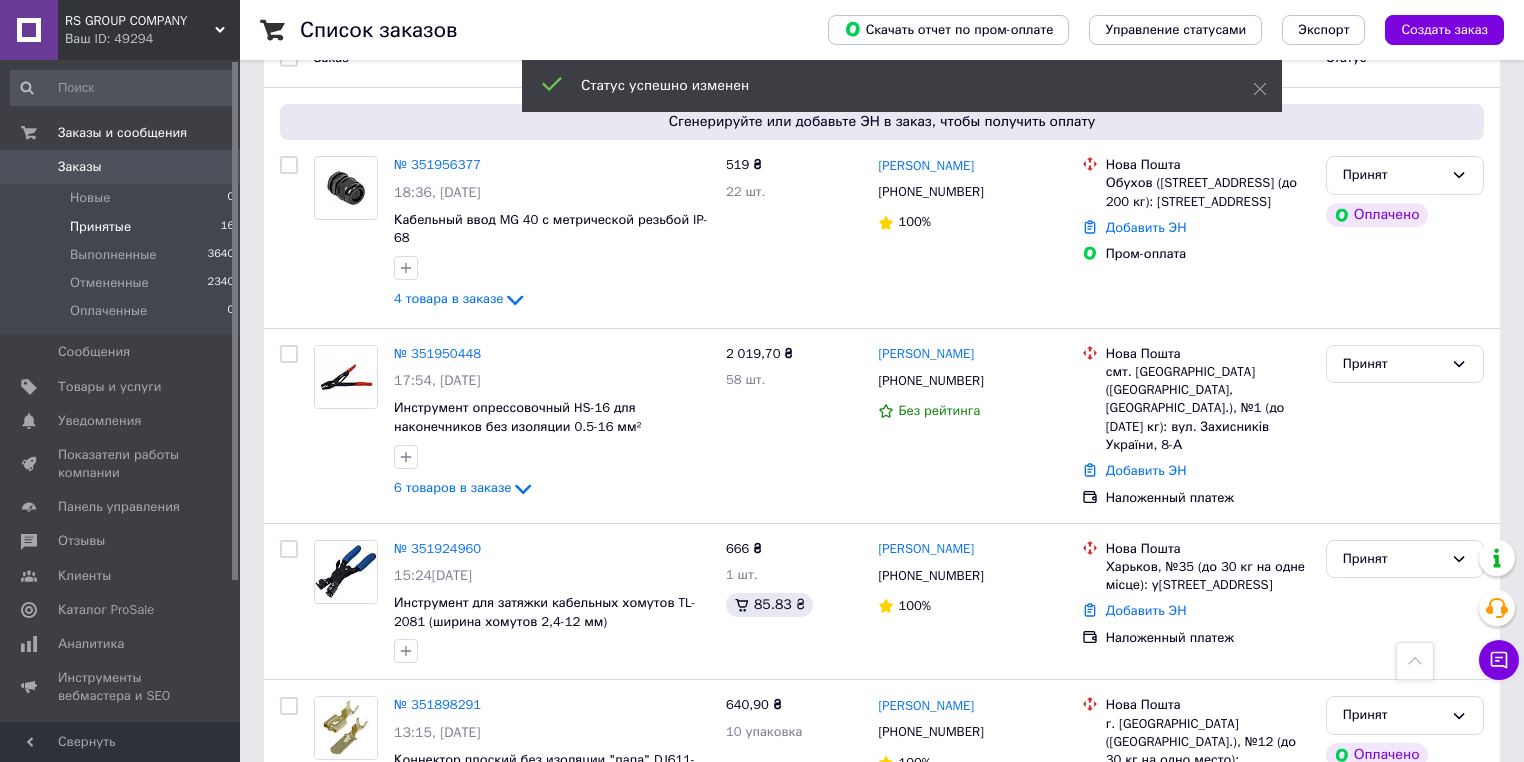 scroll, scrollTop: 0, scrollLeft: 0, axis: both 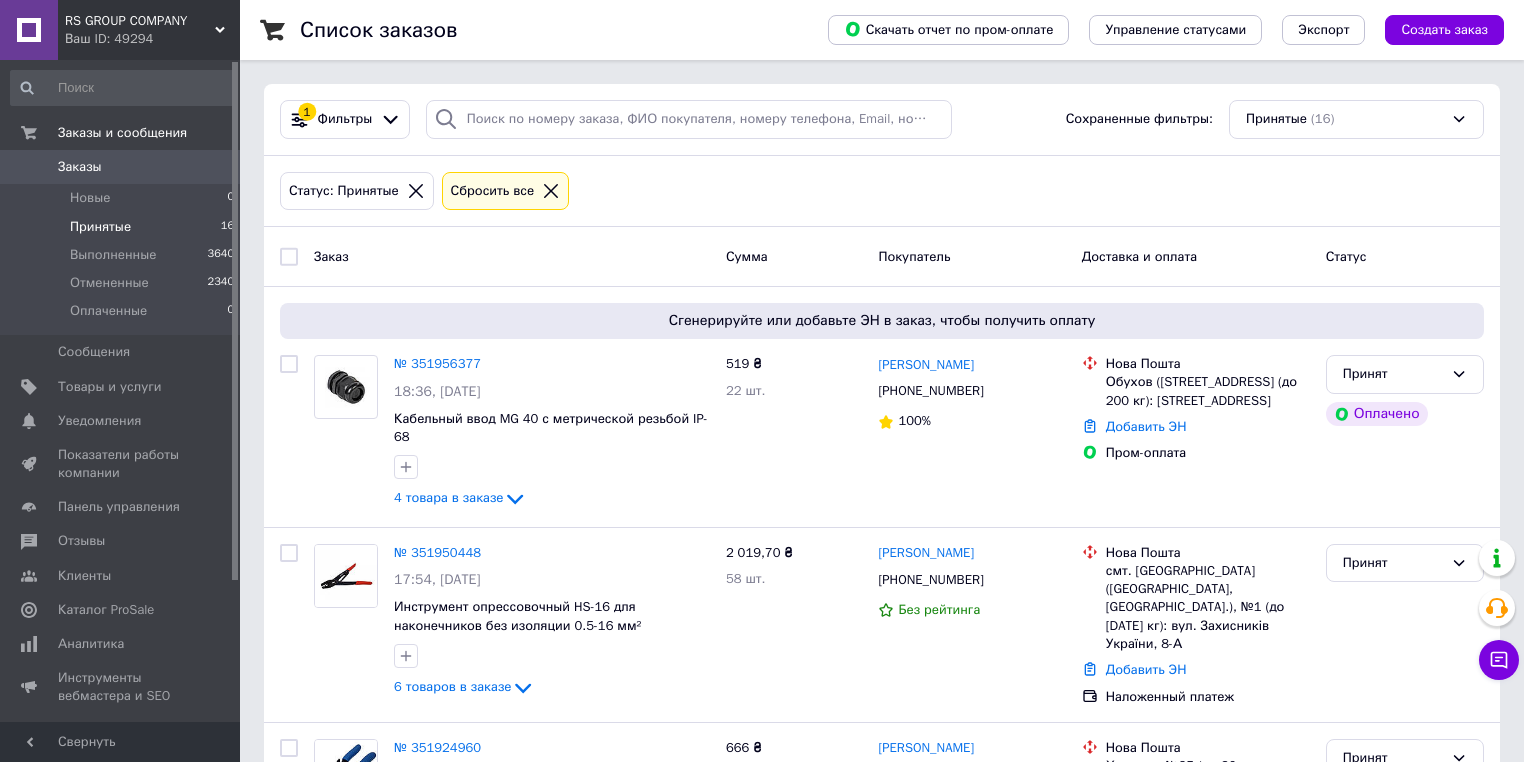 click on "Заказы" at bounding box center (80, 167) 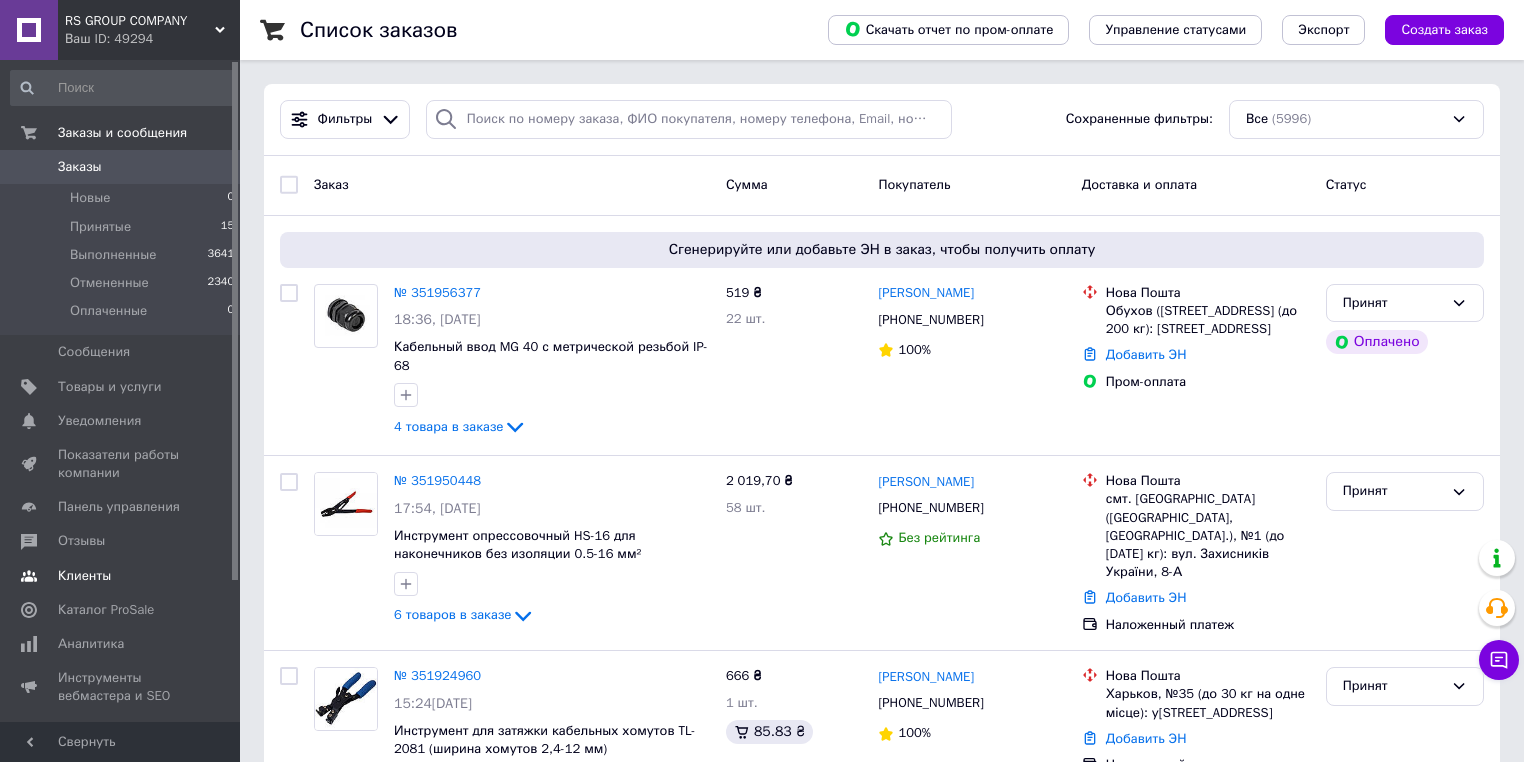 click on "Клиенты" at bounding box center (84, 576) 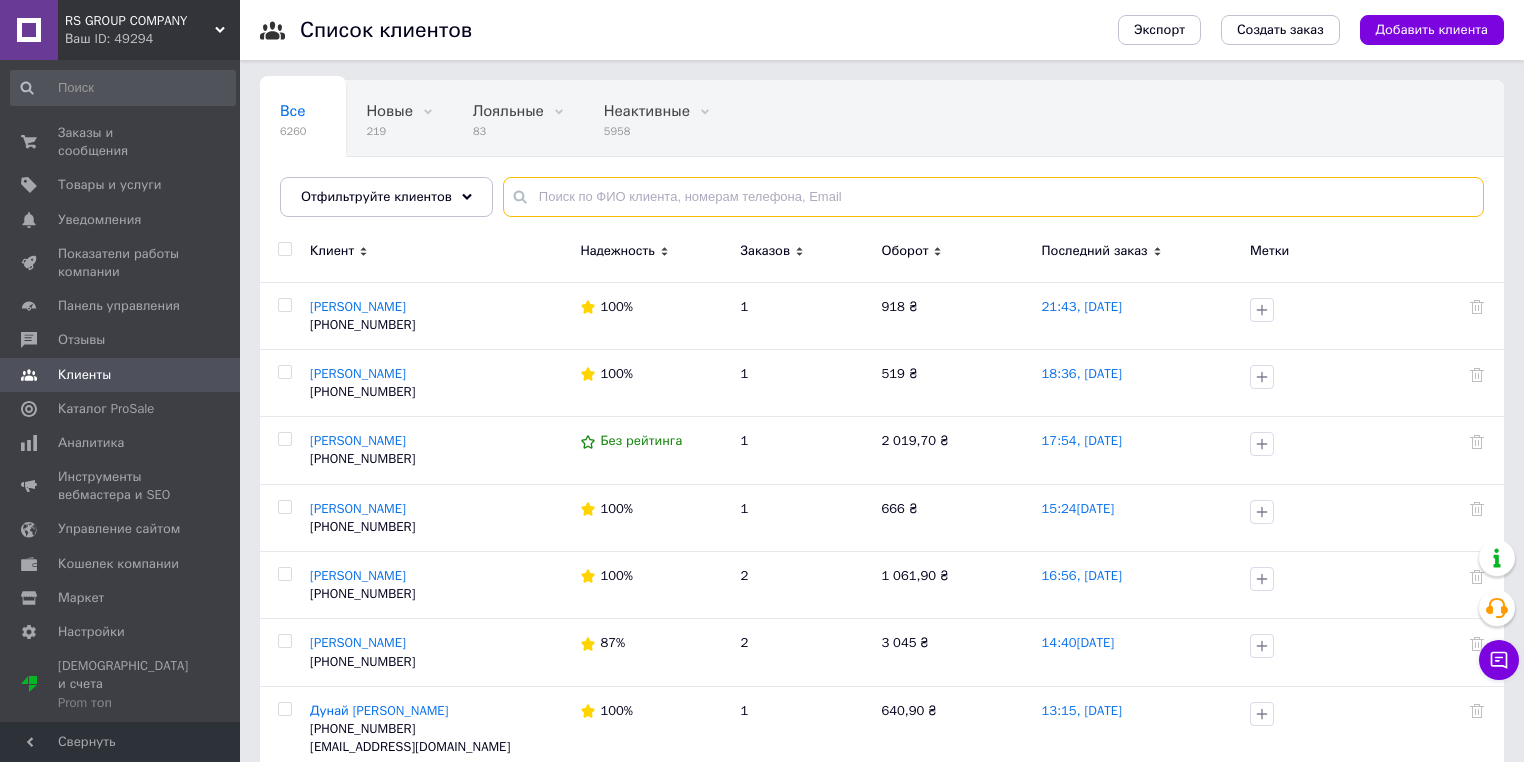 click at bounding box center [993, 197] 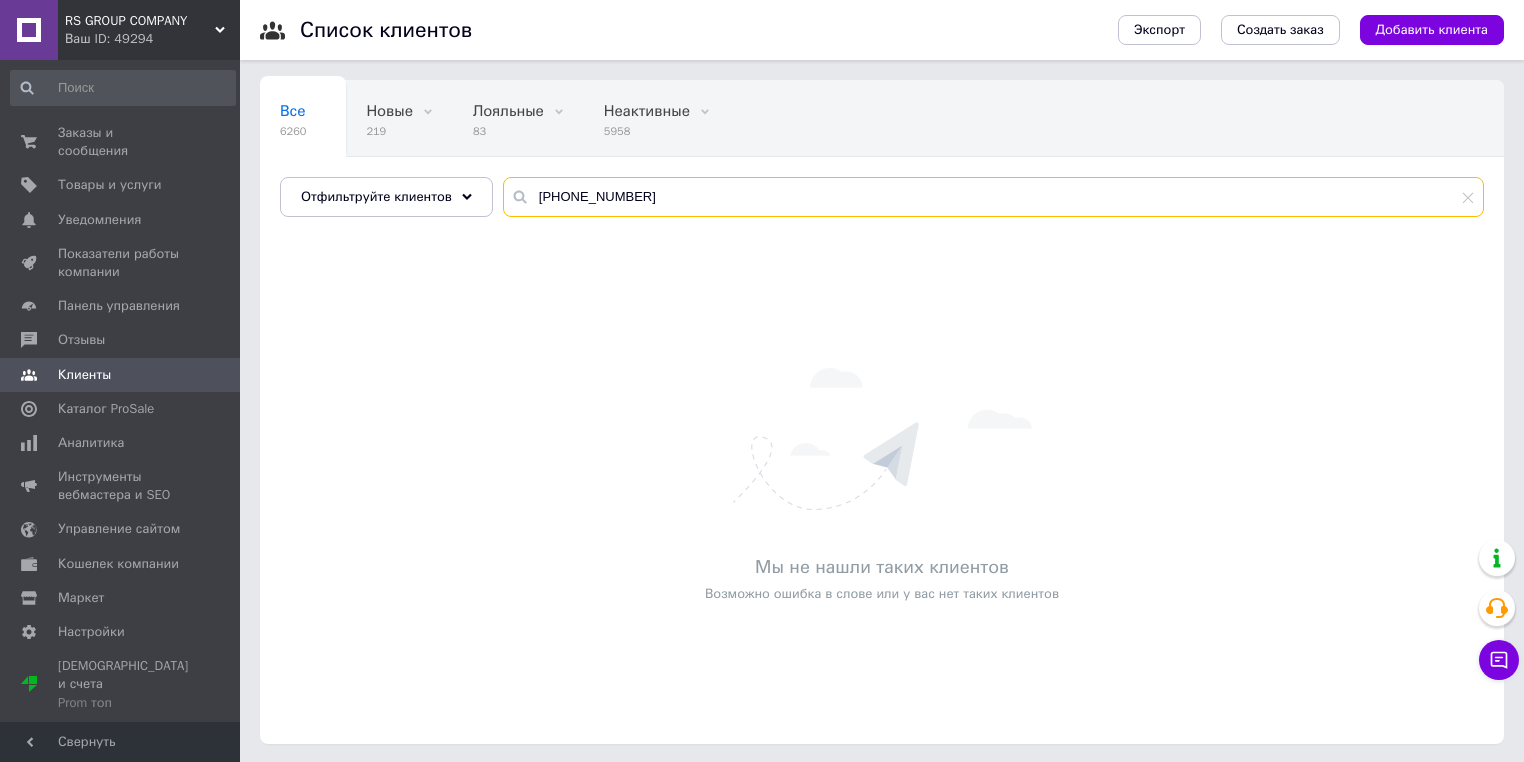 type on "[PHONE_NUMBER]" 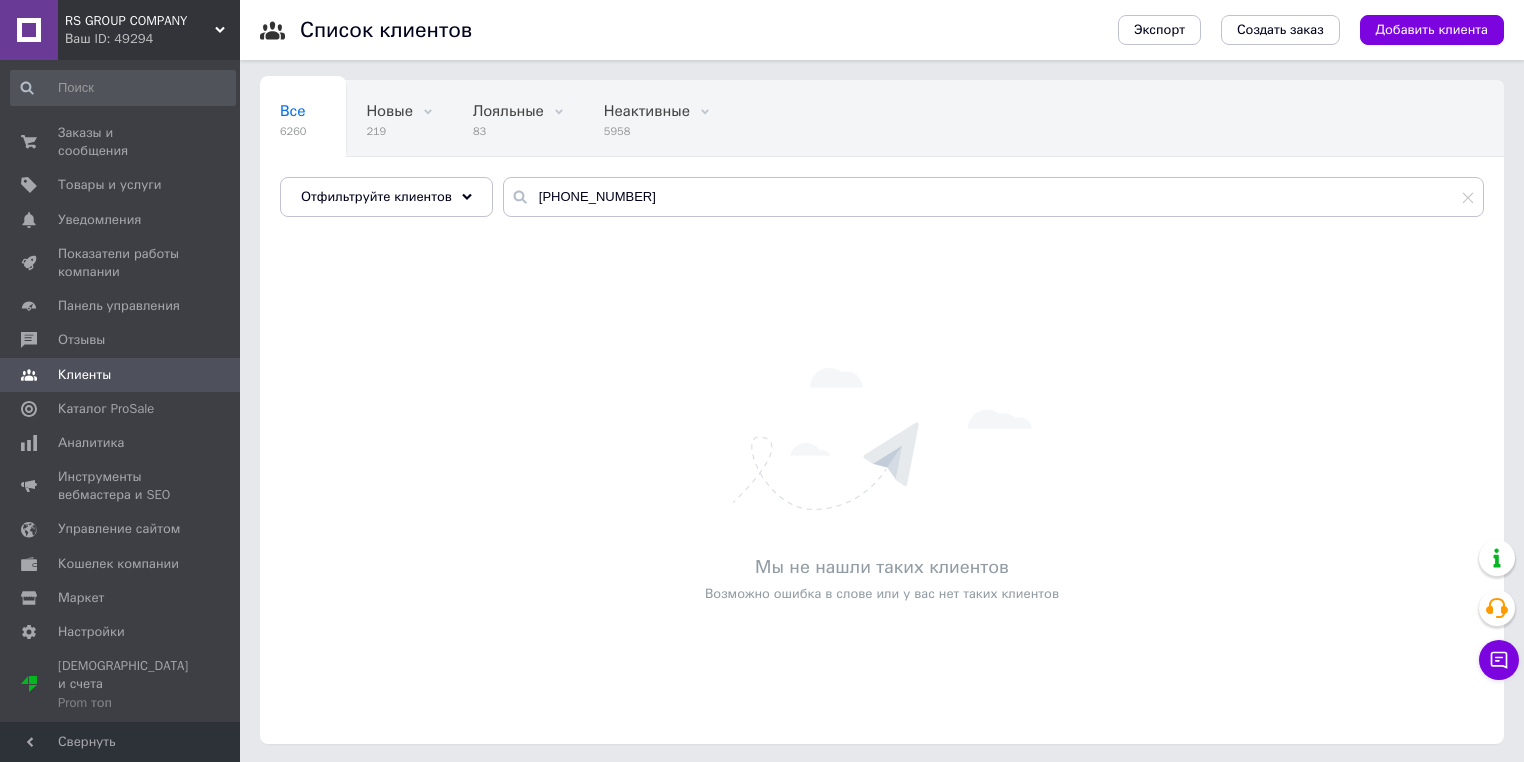 click on "Клиенты" at bounding box center [84, 375] 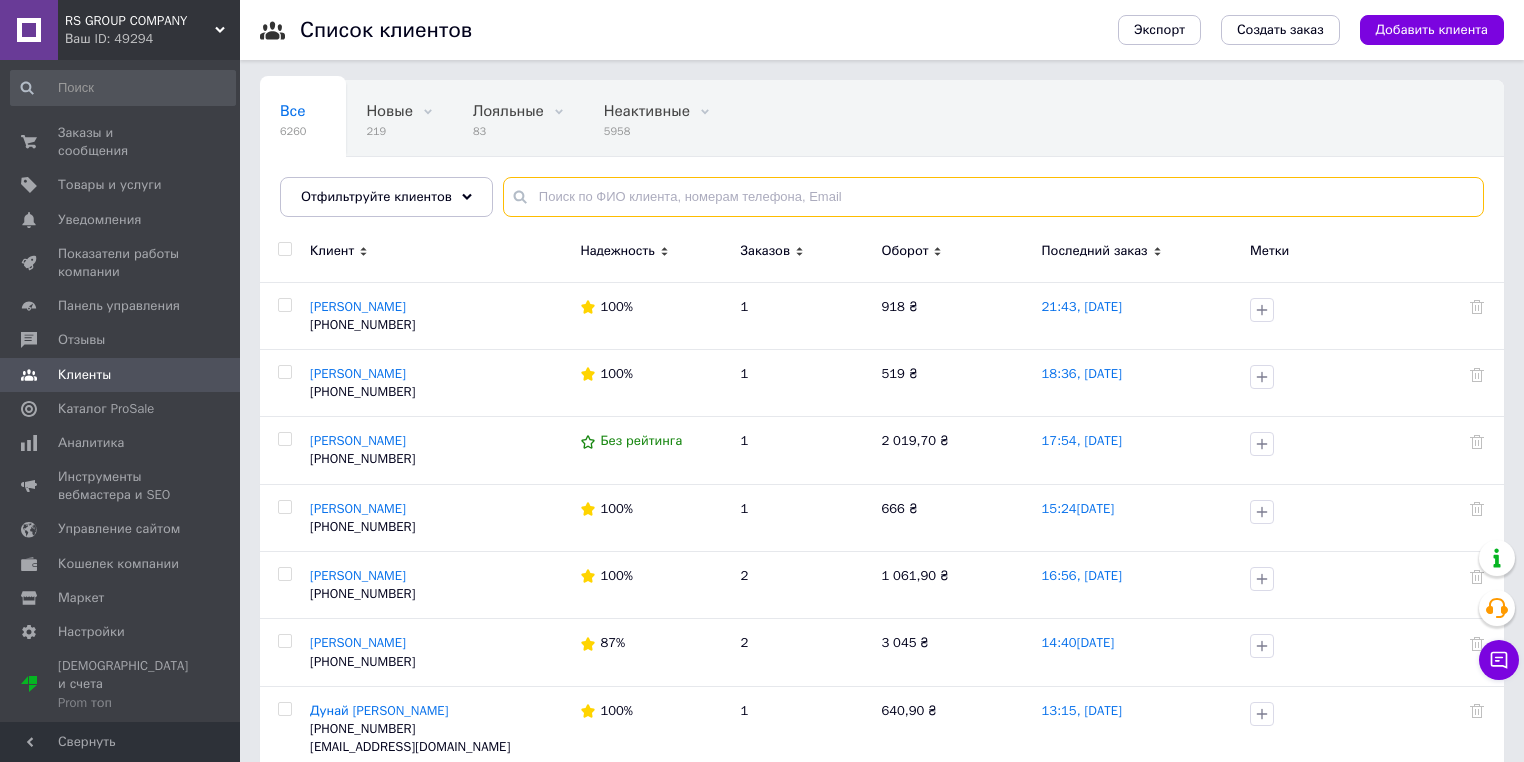 click at bounding box center [993, 197] 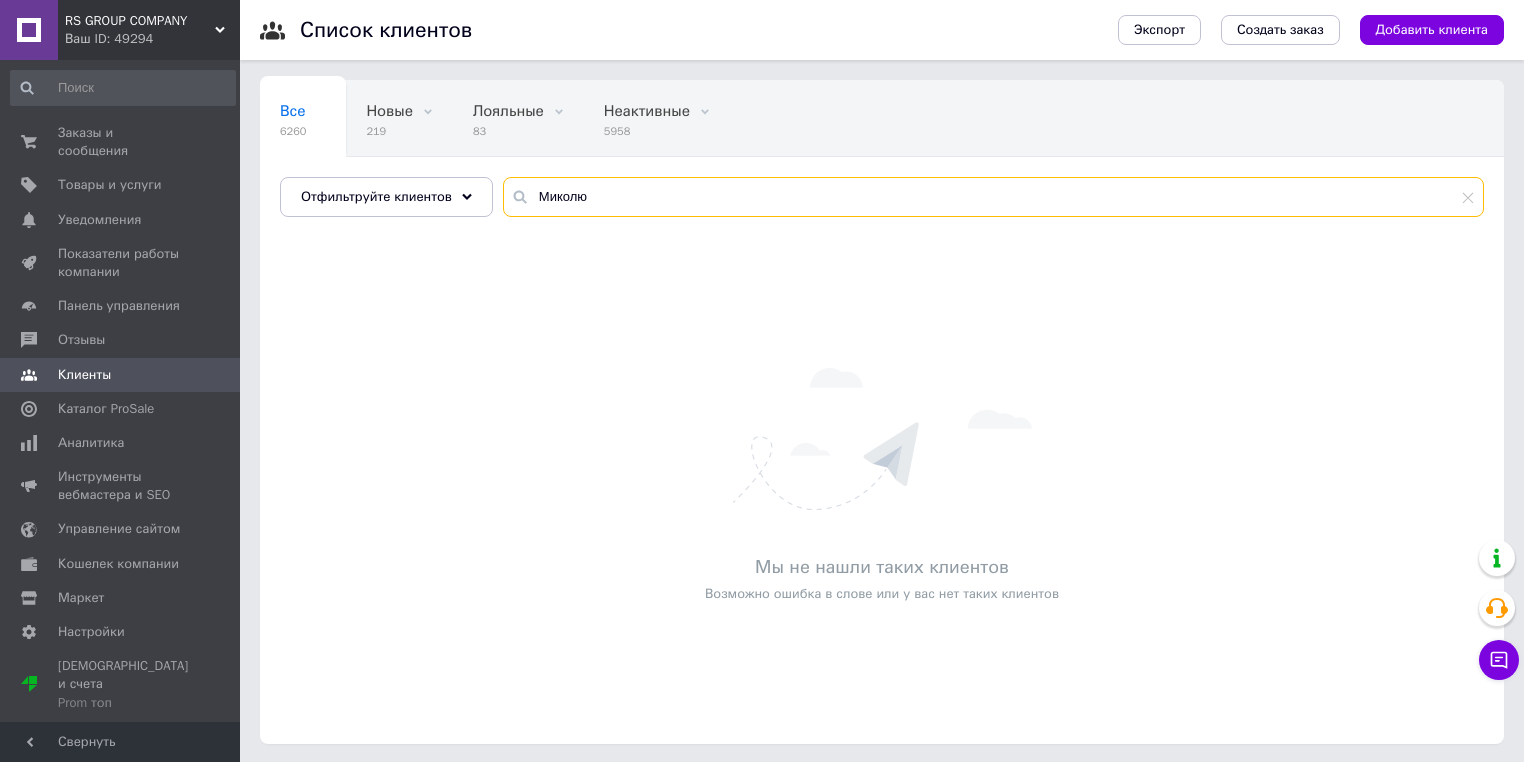 type on "Микол" 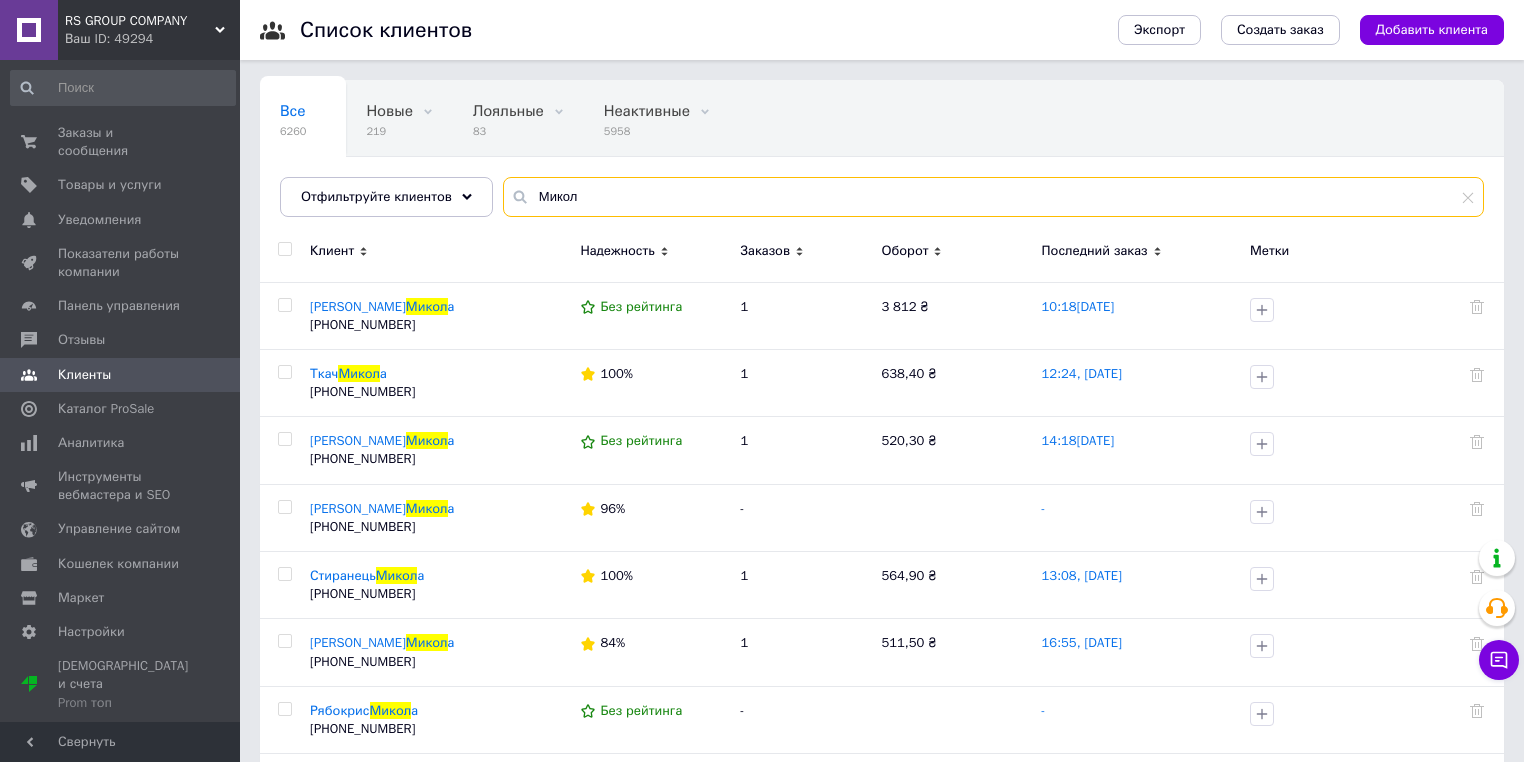 drag, startPoint x: 580, startPoint y: 198, endPoint x: 503, endPoint y: 195, distance: 77.05842 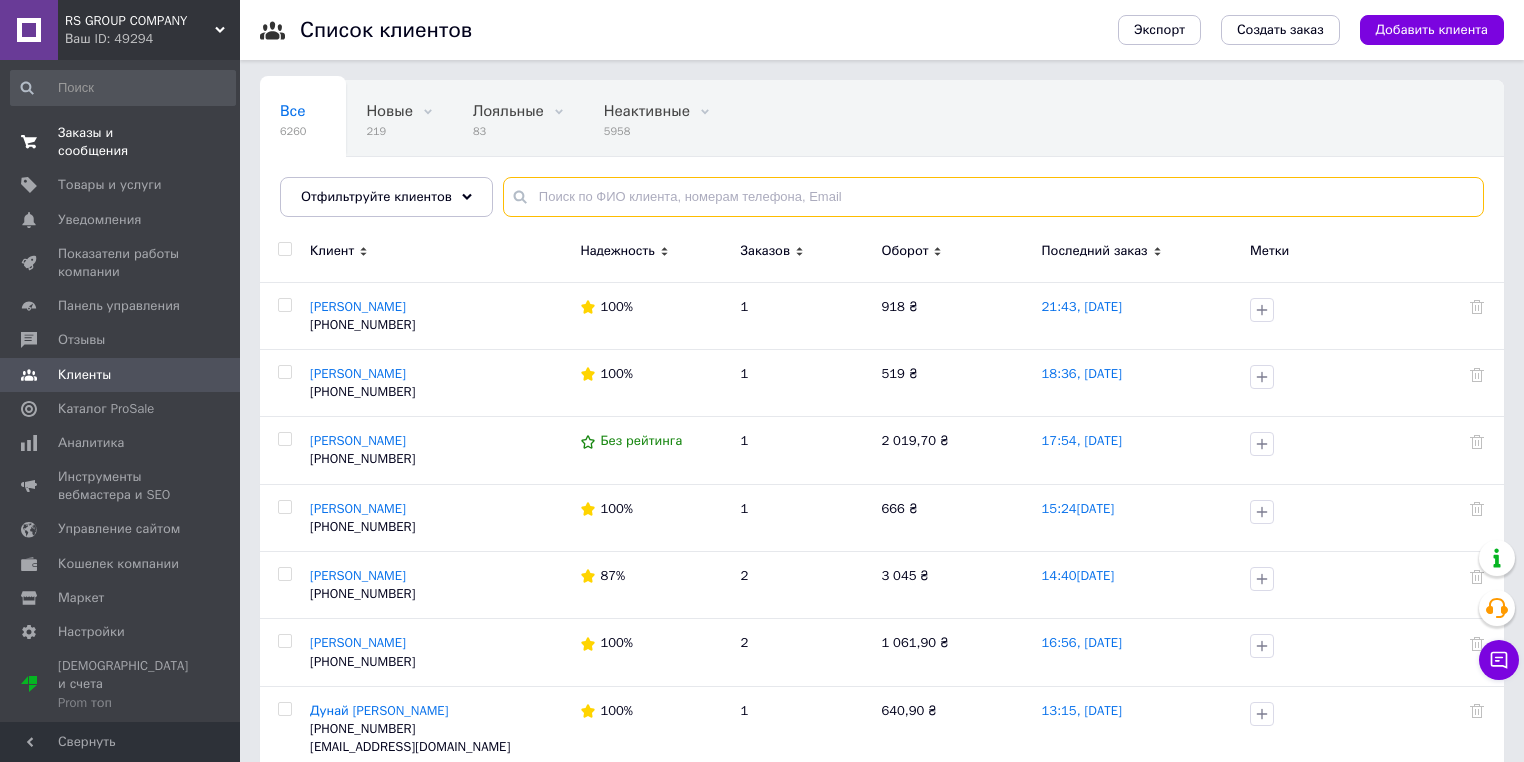 type 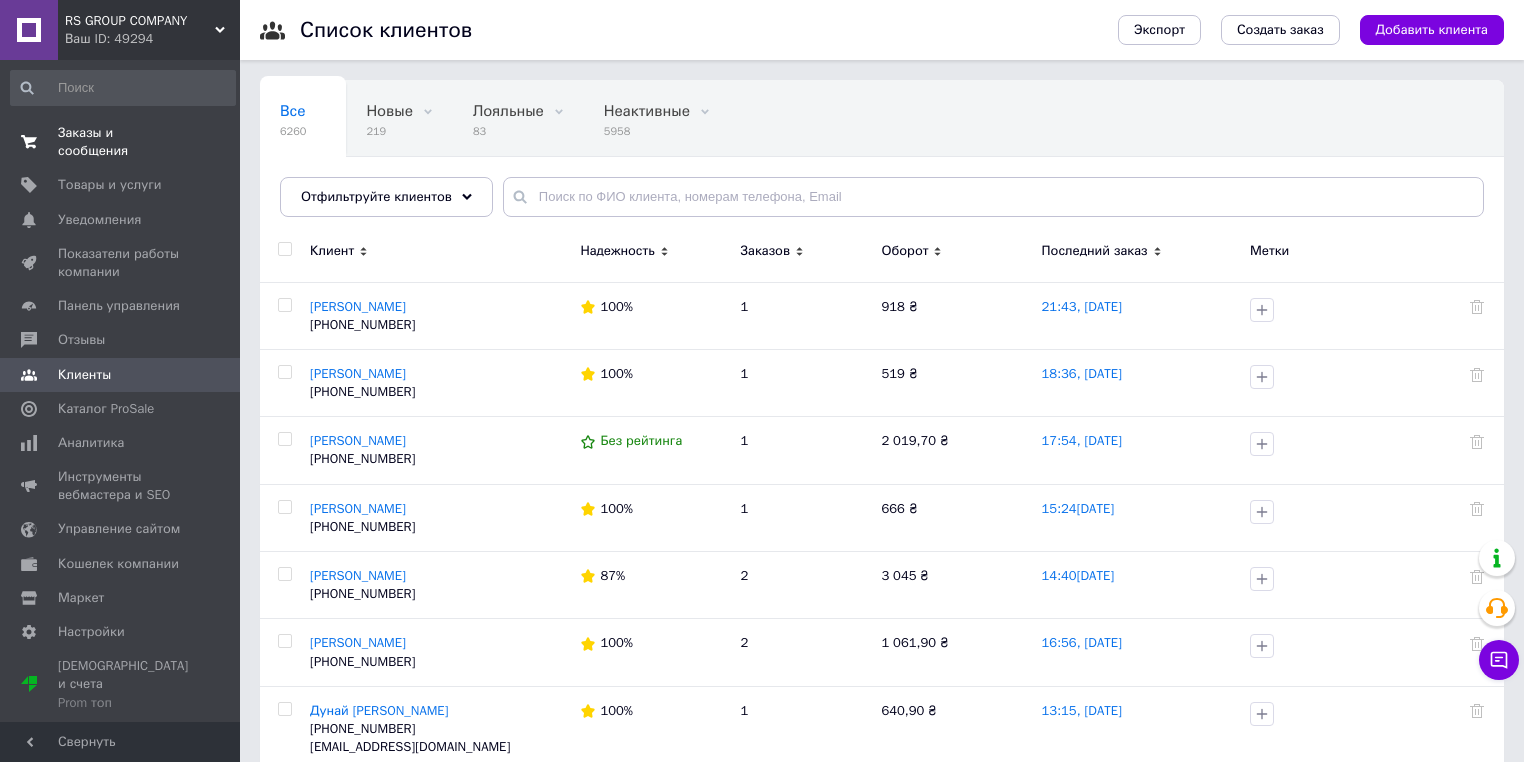 click on "Заказы и сообщения" at bounding box center (121, 142) 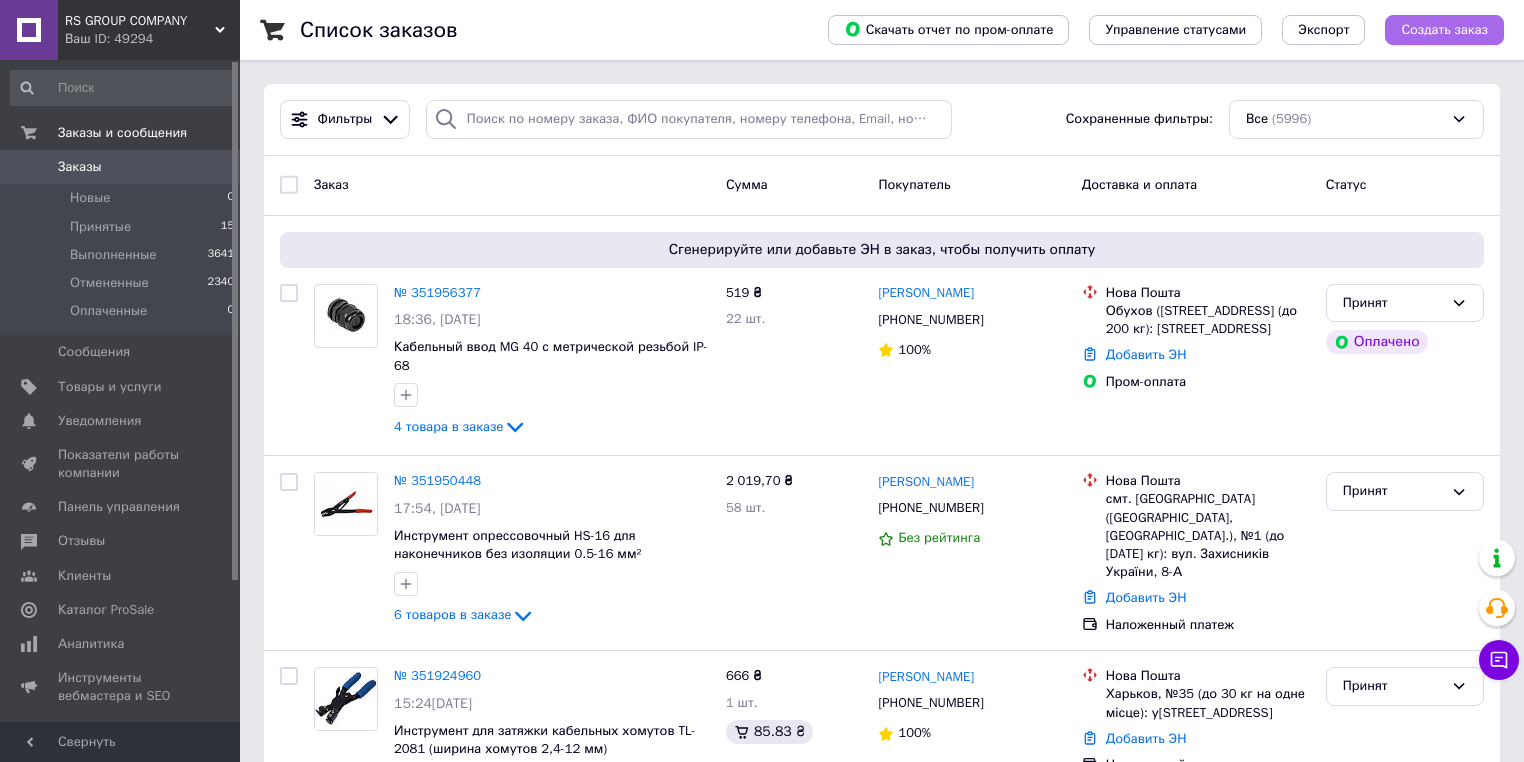 click on "Создать заказ" at bounding box center [1444, 30] 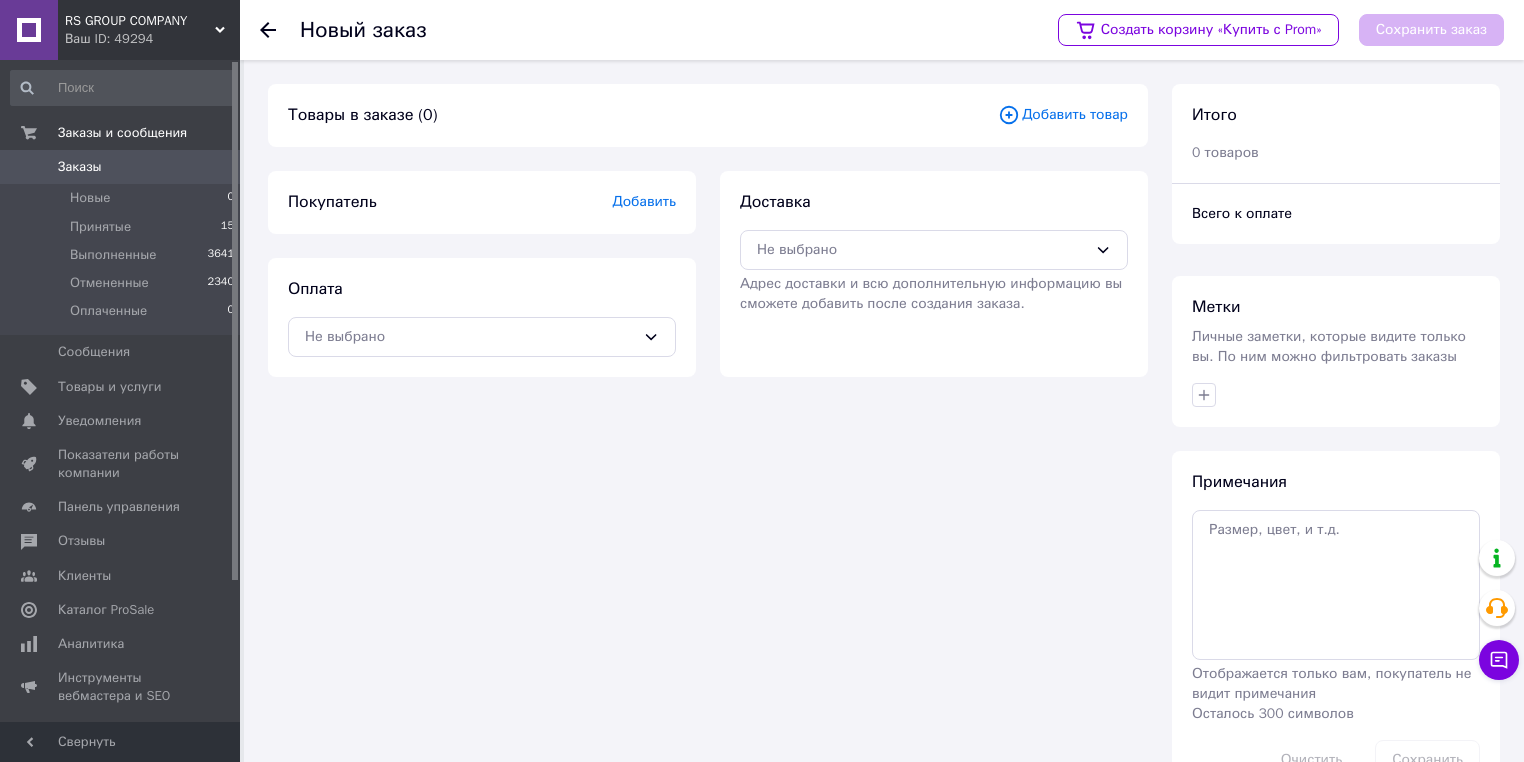 click on "Добавить" at bounding box center [644, 201] 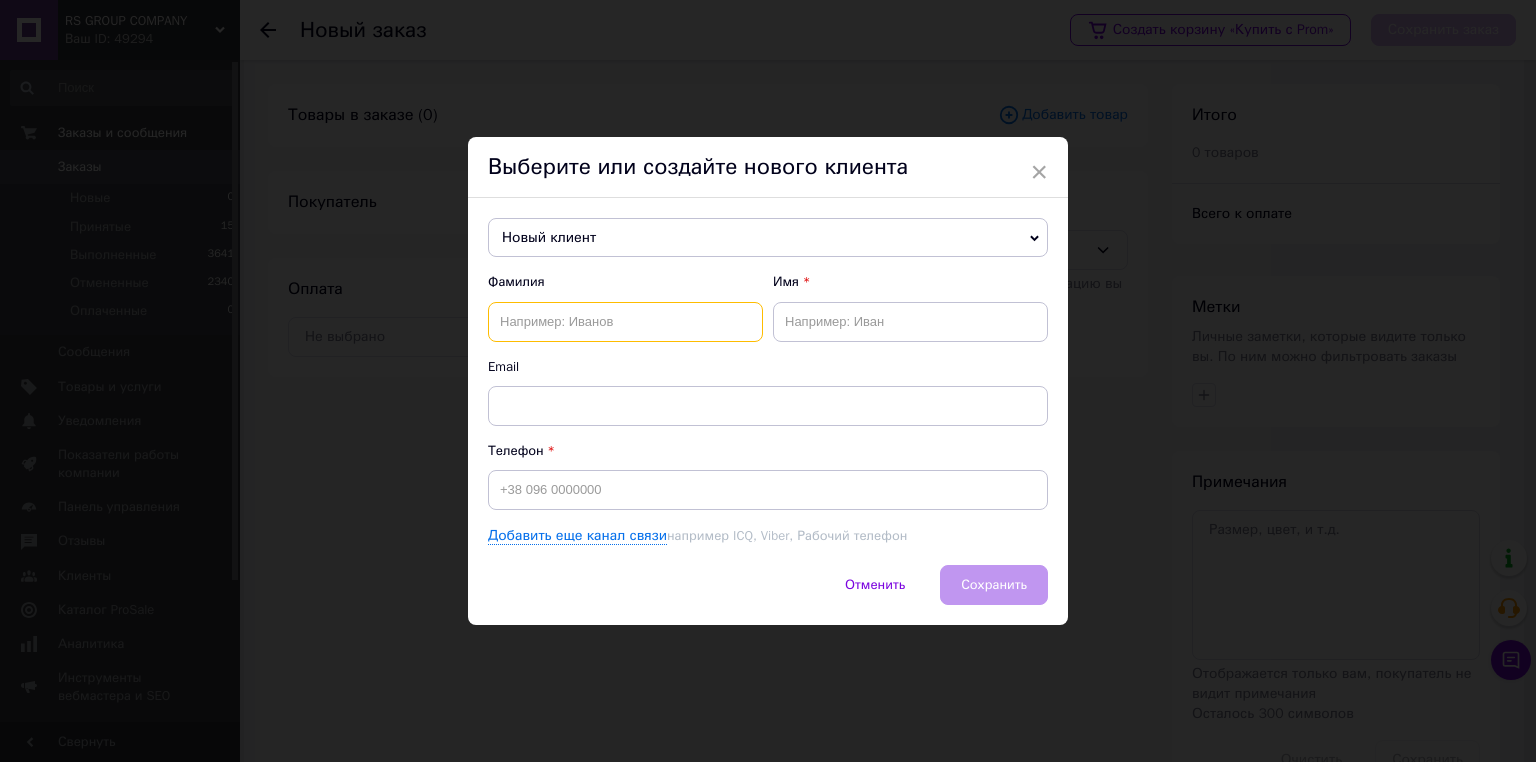 click at bounding box center [625, 322] 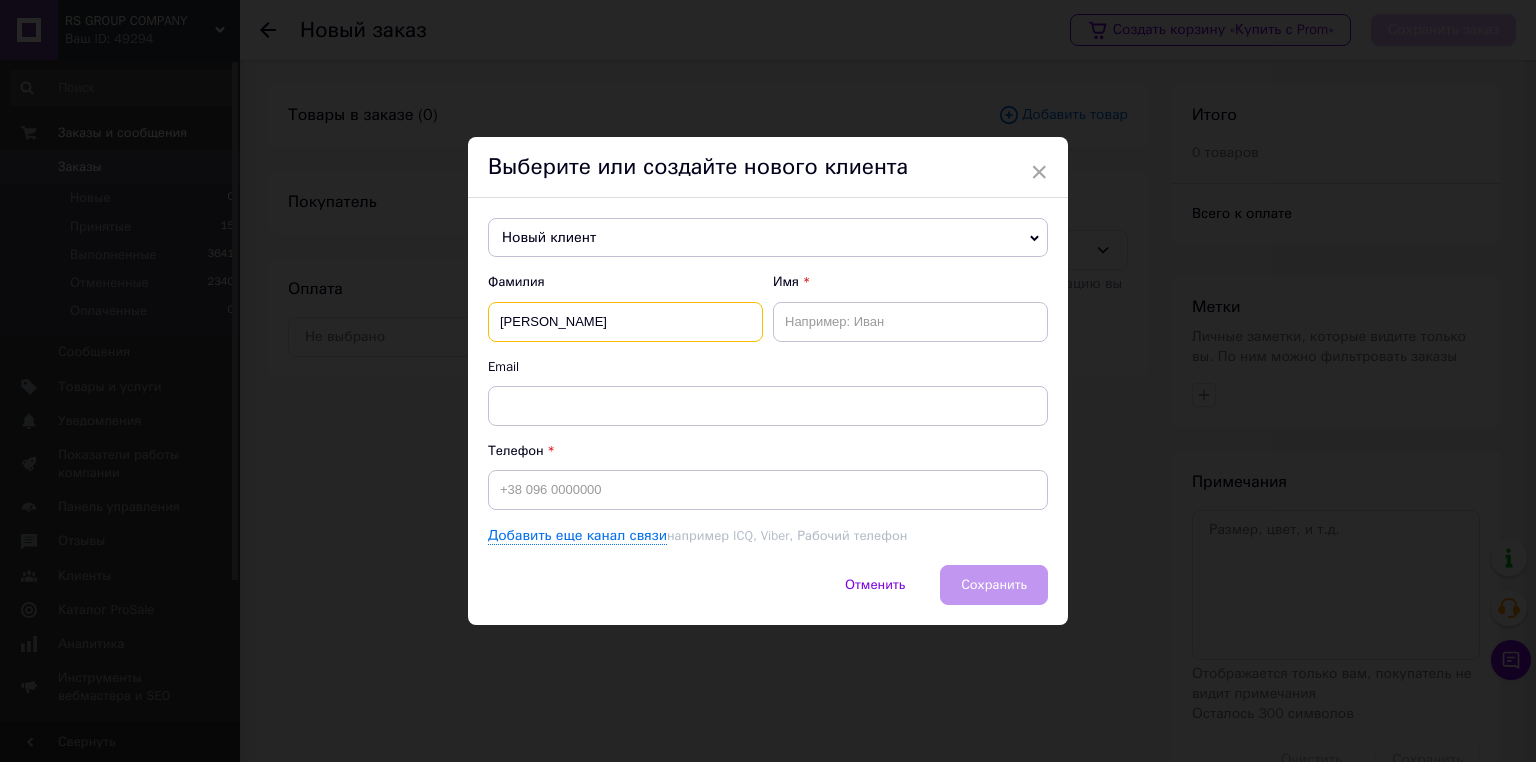 click on "[PERSON_NAME]" at bounding box center [625, 322] 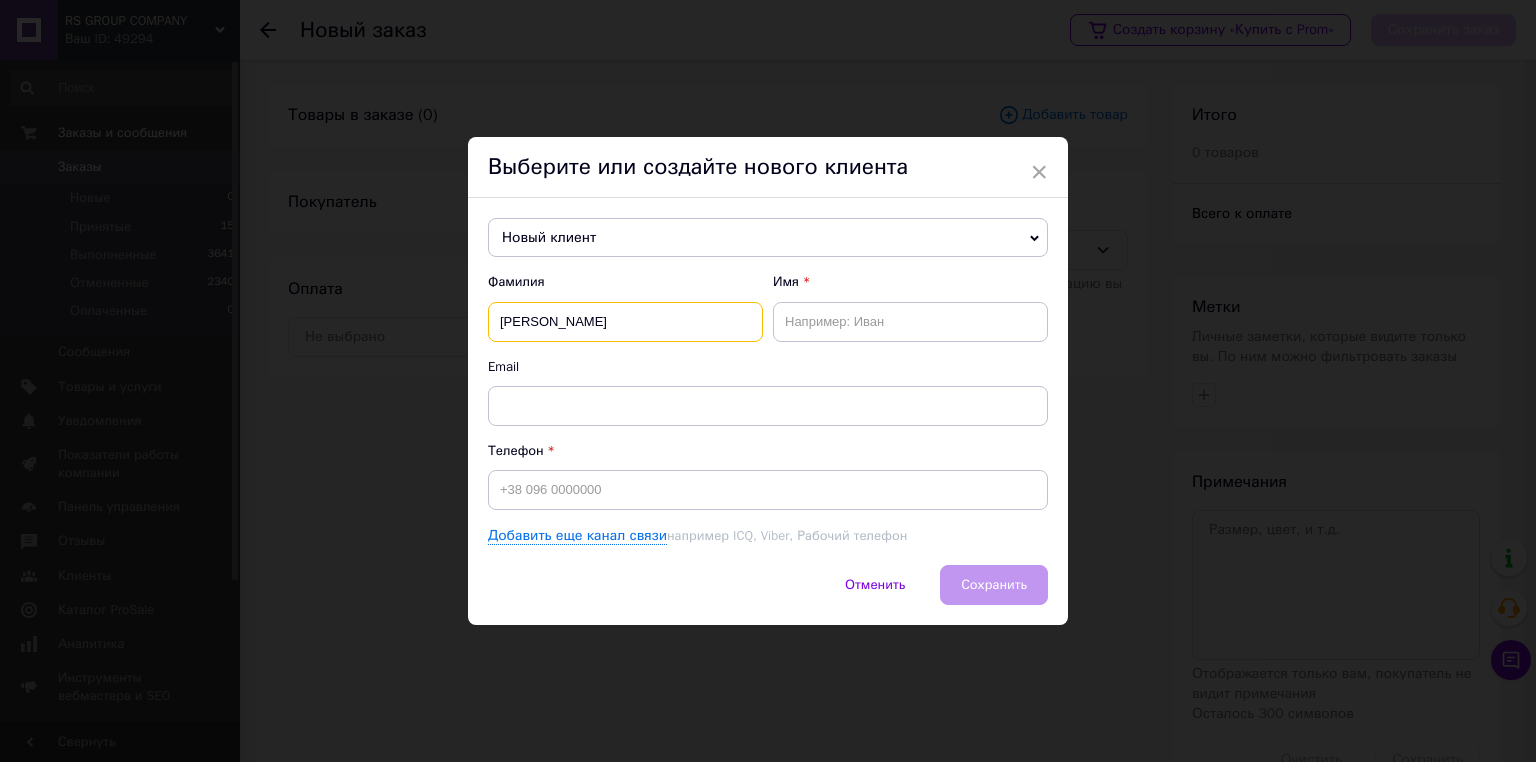 type on "[PERSON_NAME]" 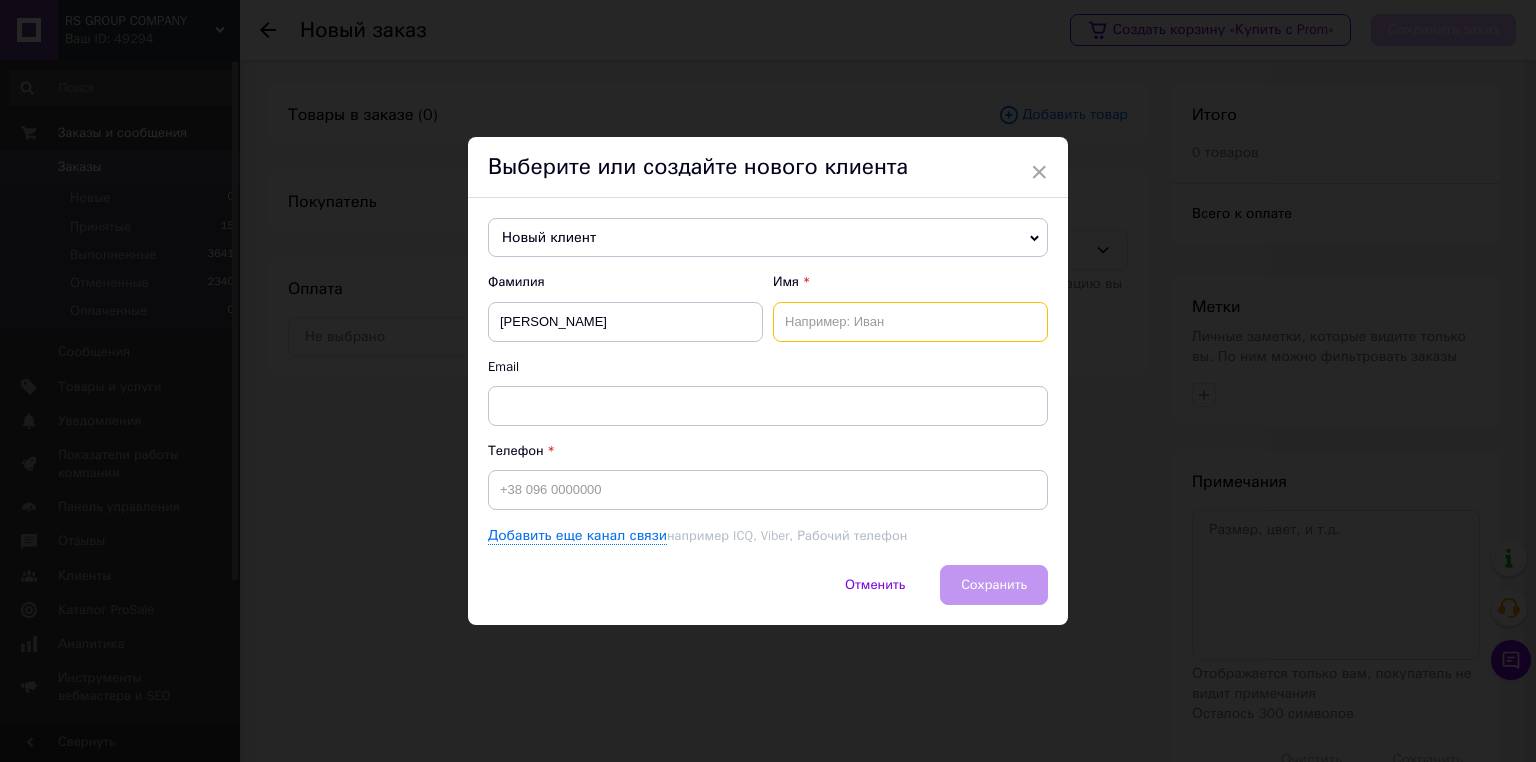 click at bounding box center (910, 322) 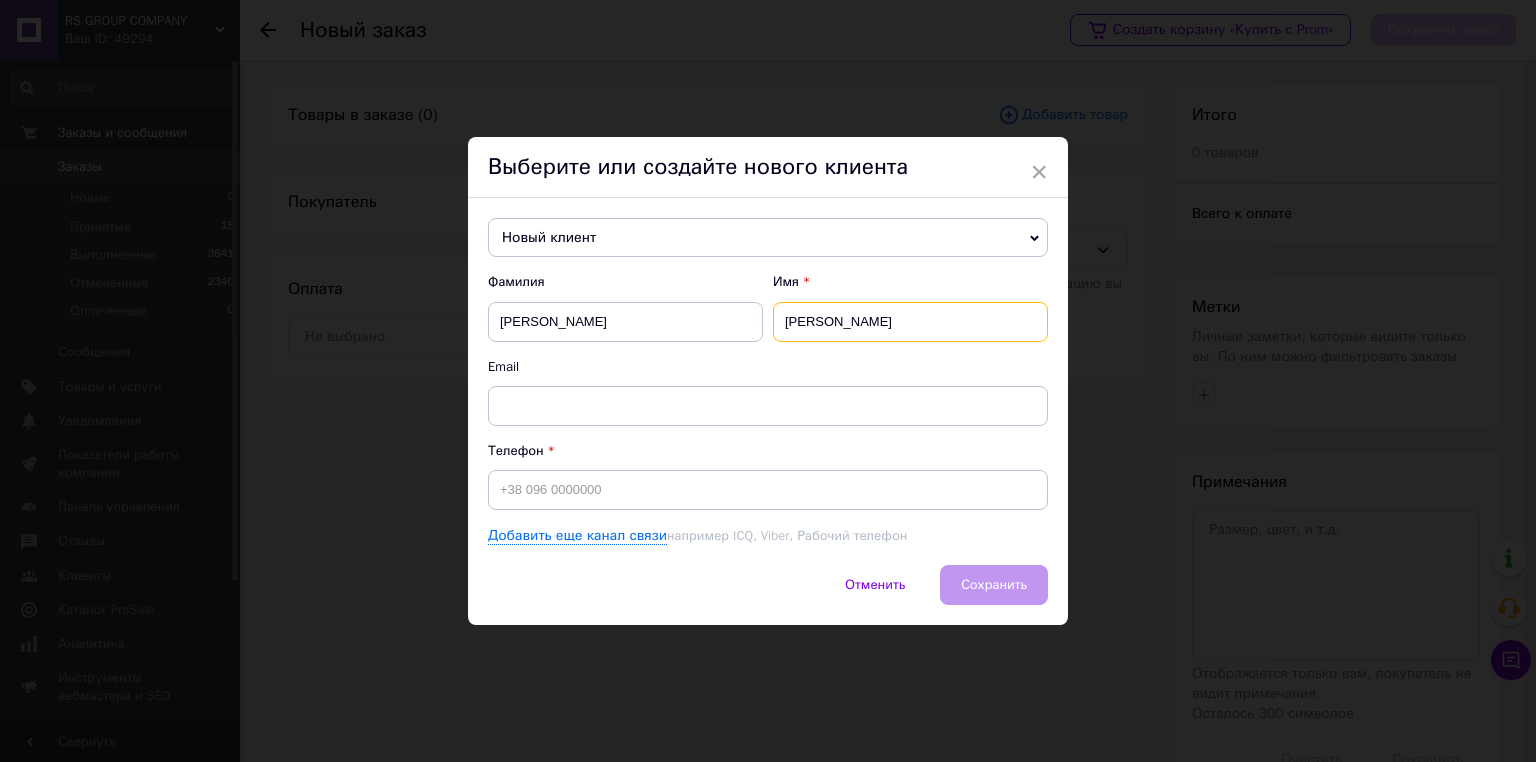 type on "[PERSON_NAME]" 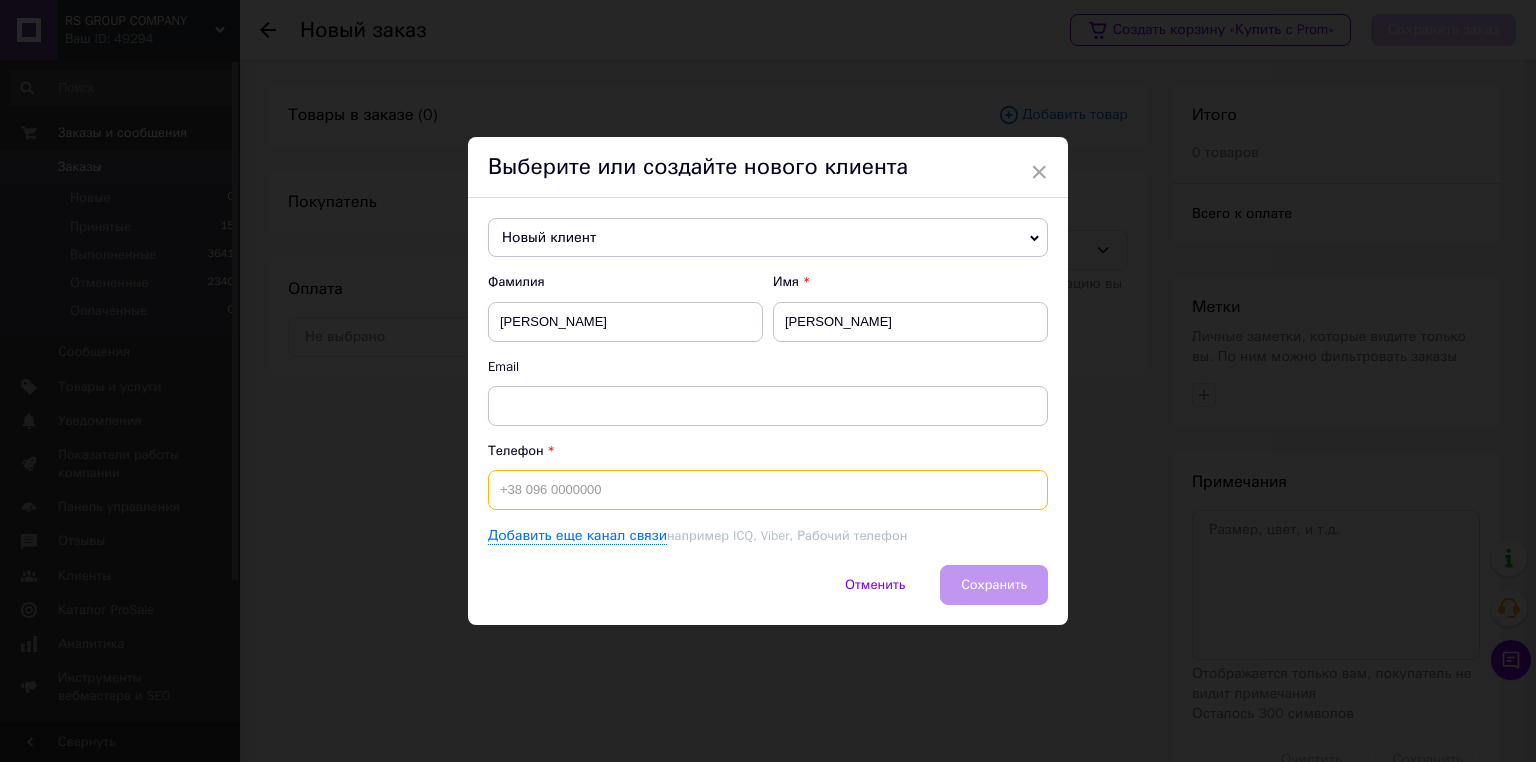 click at bounding box center [768, 490] 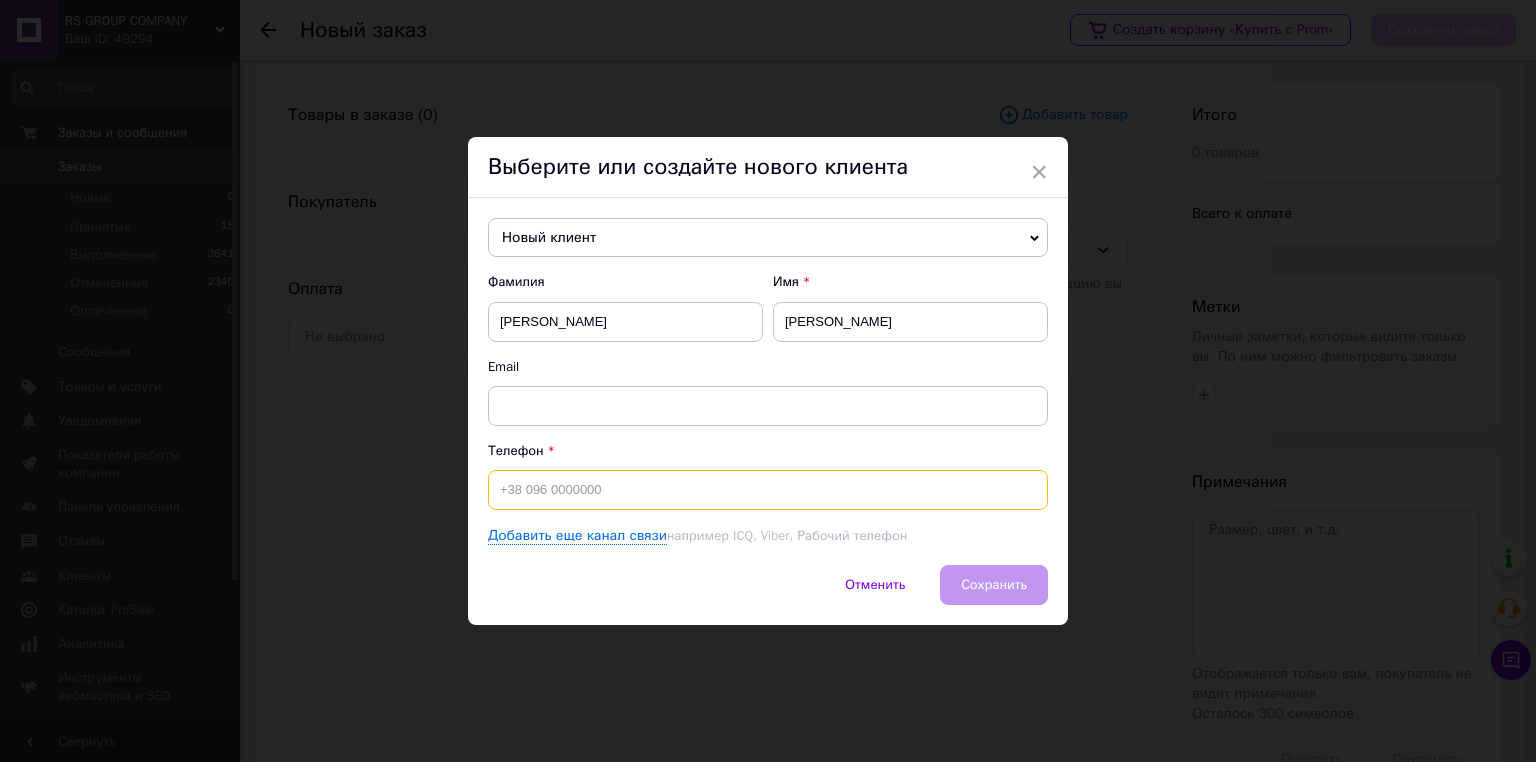 click at bounding box center (768, 490) 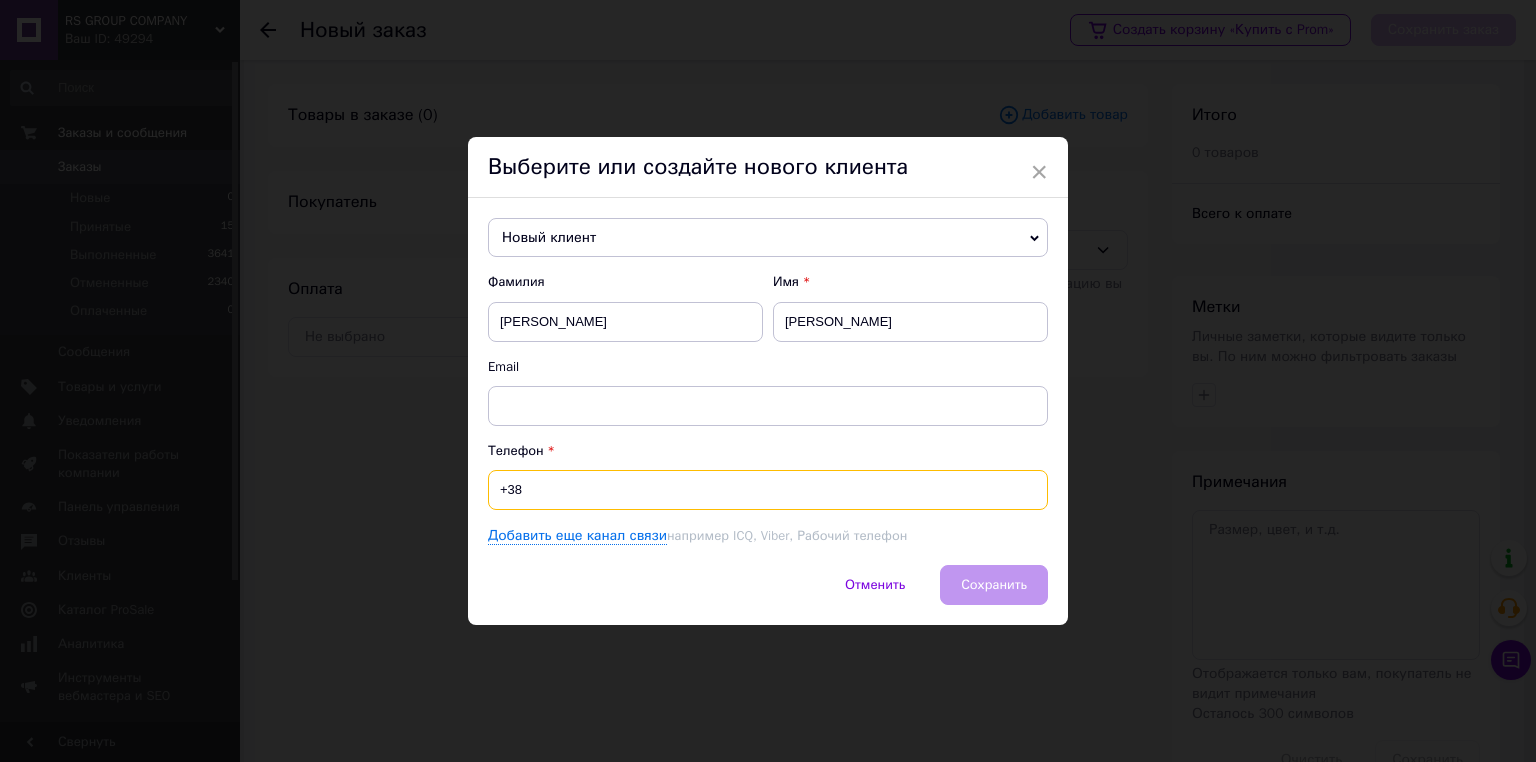 paste on "097 156 22" 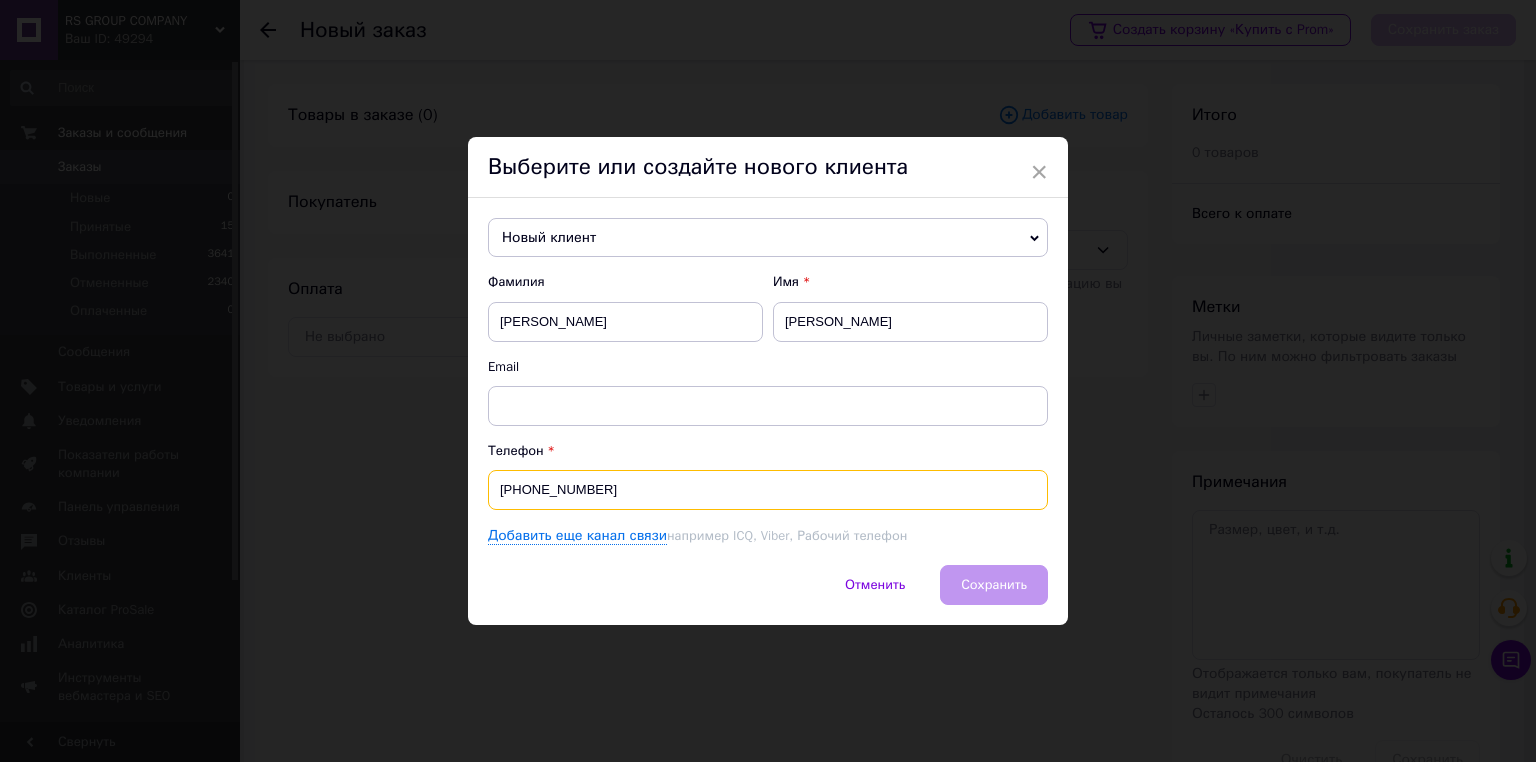 click on "[PHONE_NUMBER]" at bounding box center [768, 490] 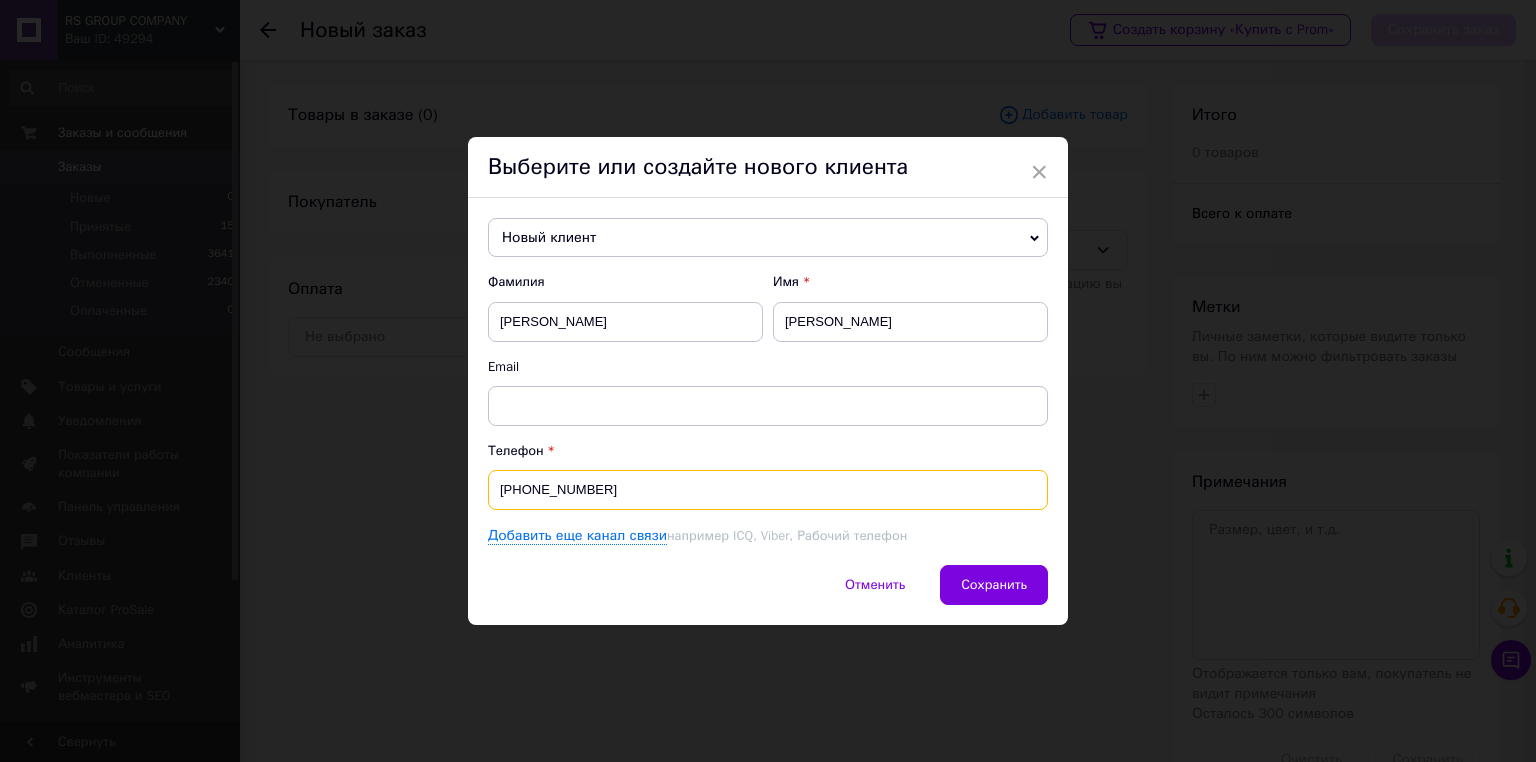 type on "[PHONE_NUMBER]" 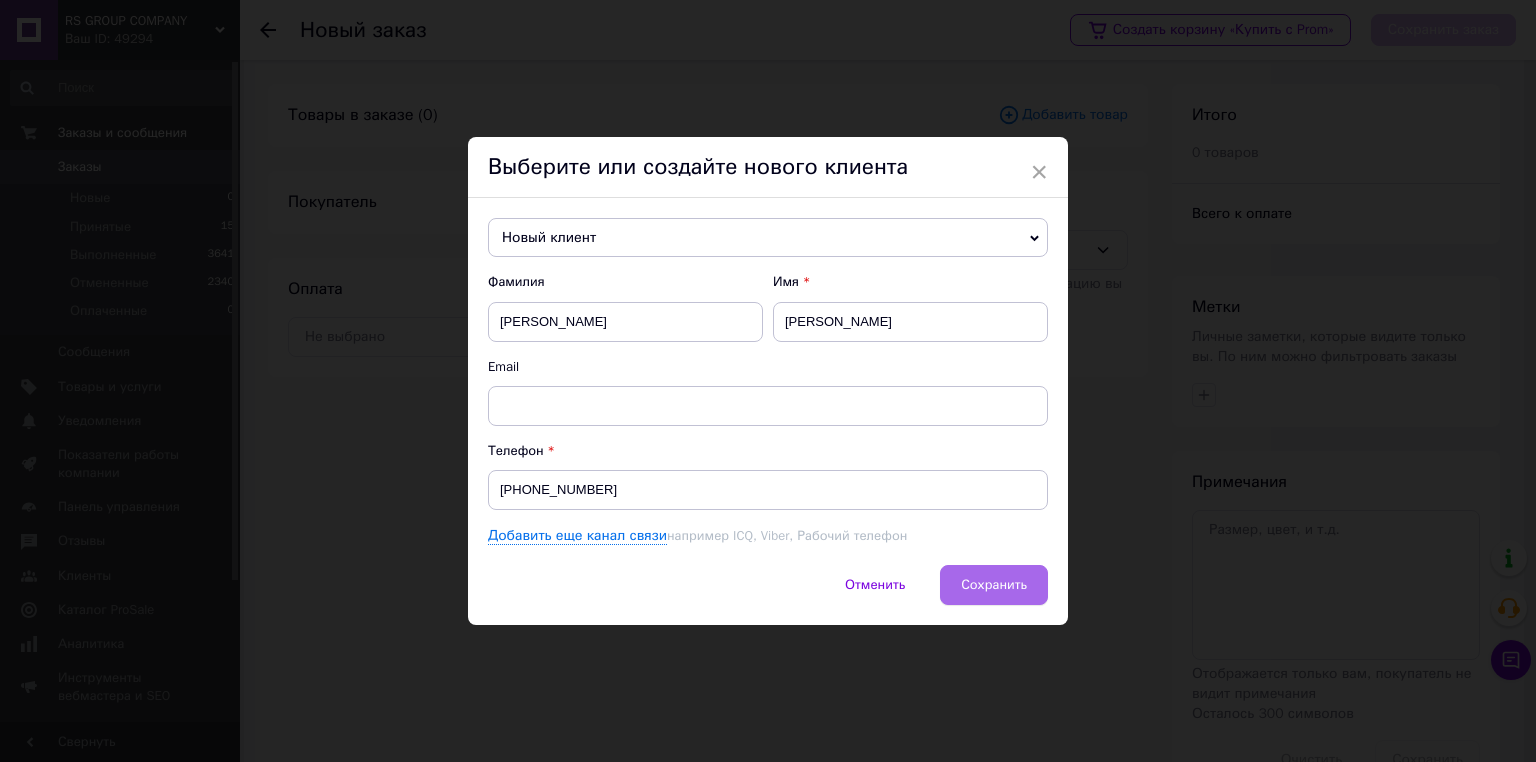 click on "Сохранить" at bounding box center [994, 584] 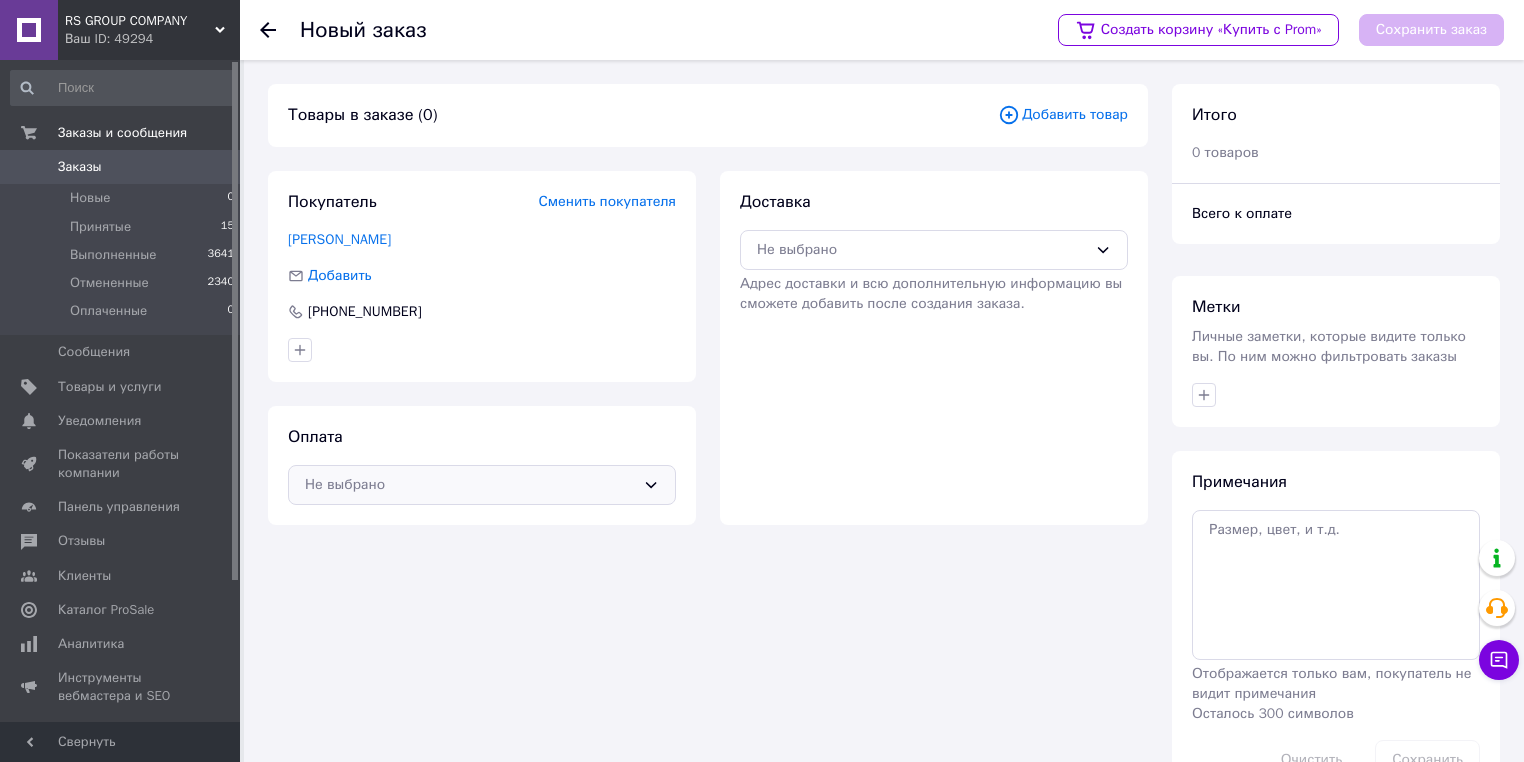 click on "Не выбрано" at bounding box center (470, 485) 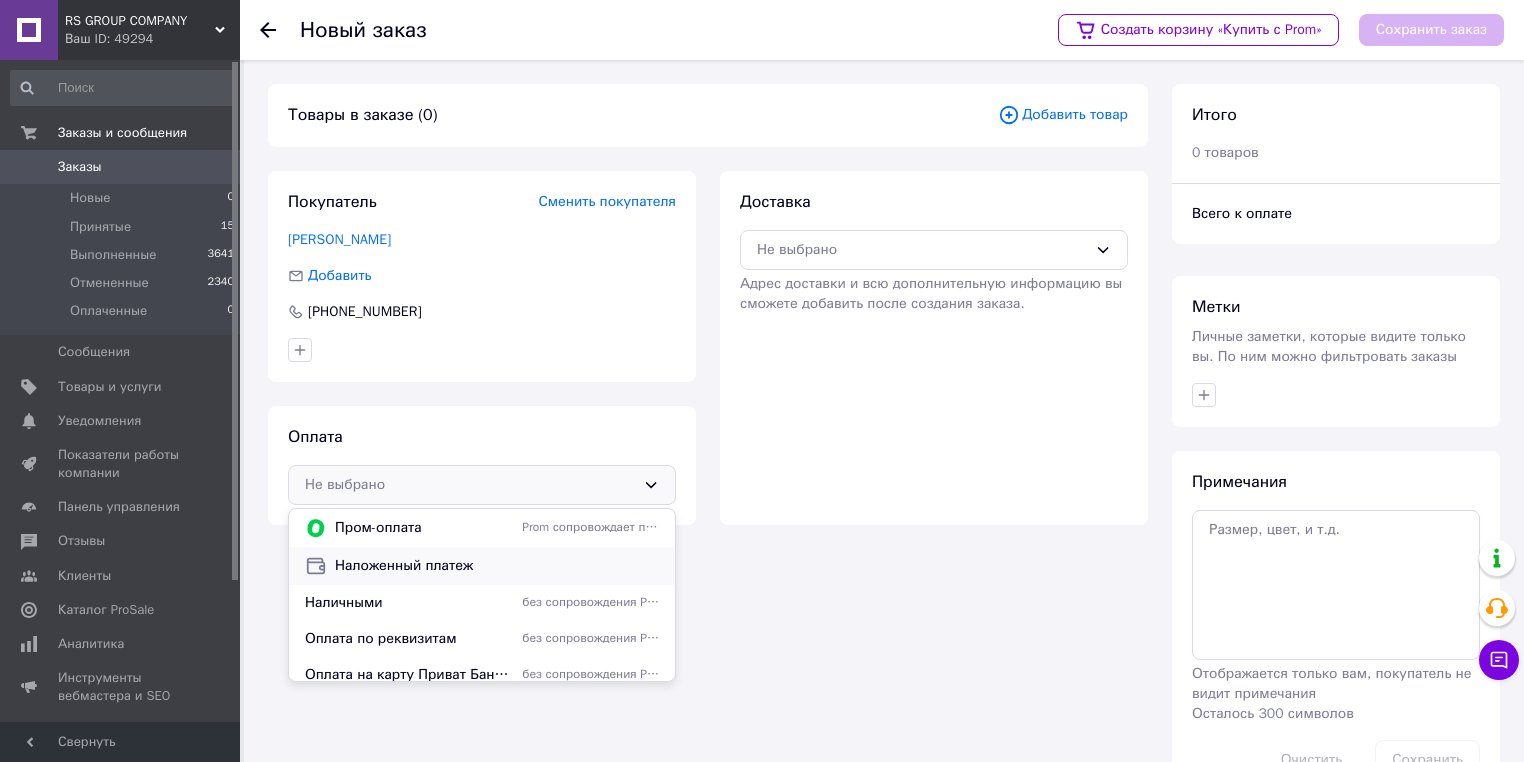 click on "Наложенный платеж" at bounding box center (497, 566) 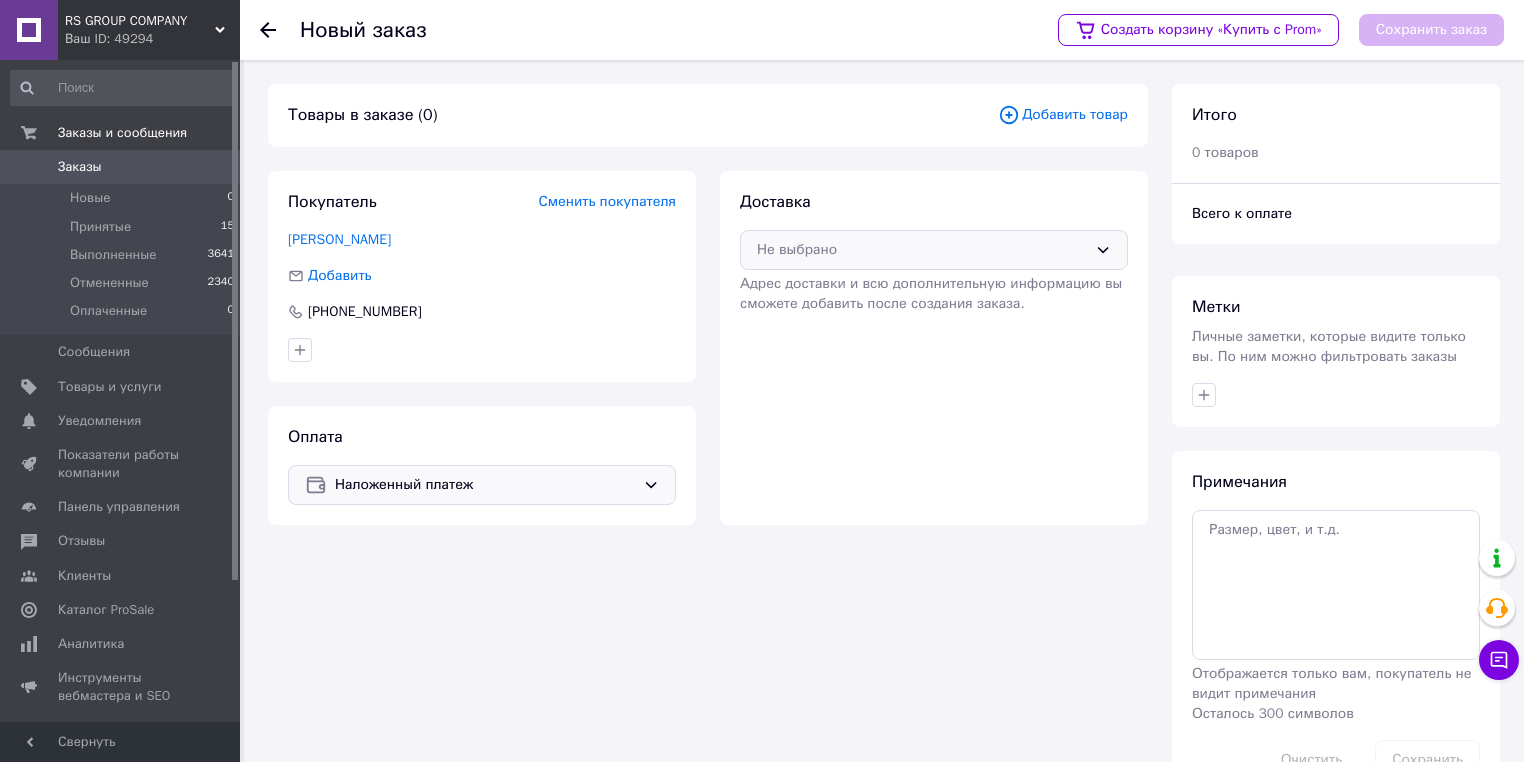 click on "Не выбрано" at bounding box center [922, 250] 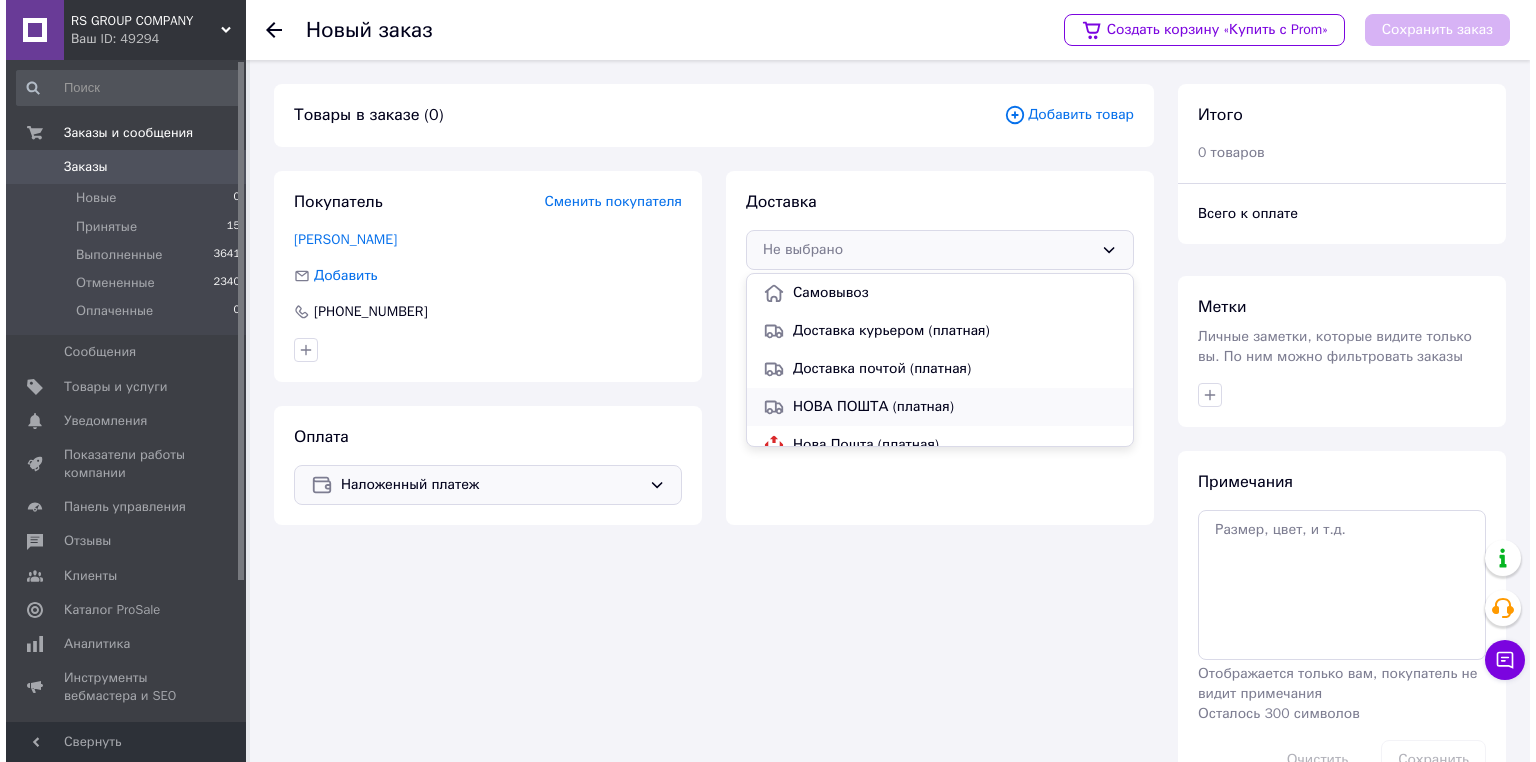 scroll, scrollTop: 56, scrollLeft: 0, axis: vertical 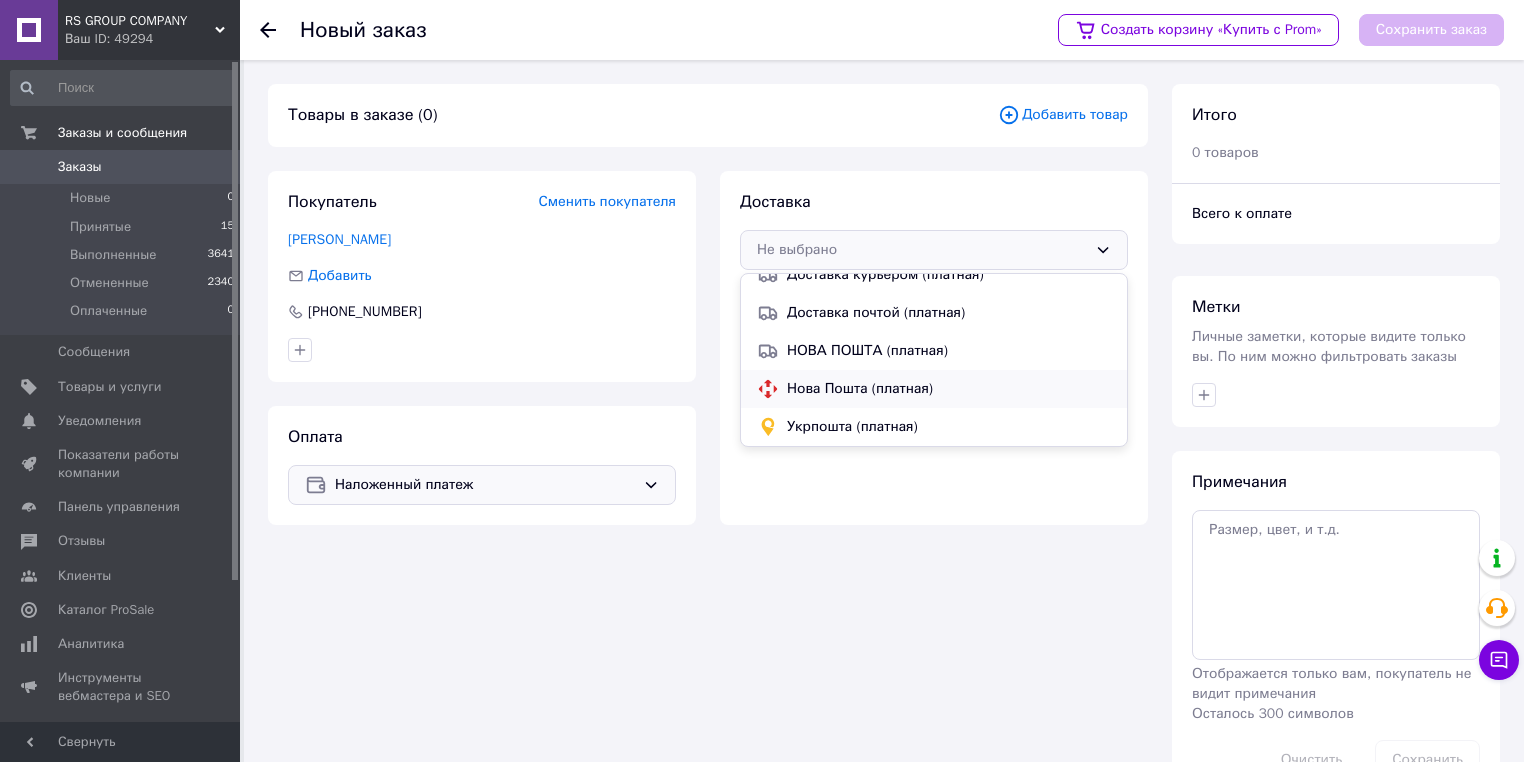 click on "Нова Пошта (платная)" at bounding box center (949, 389) 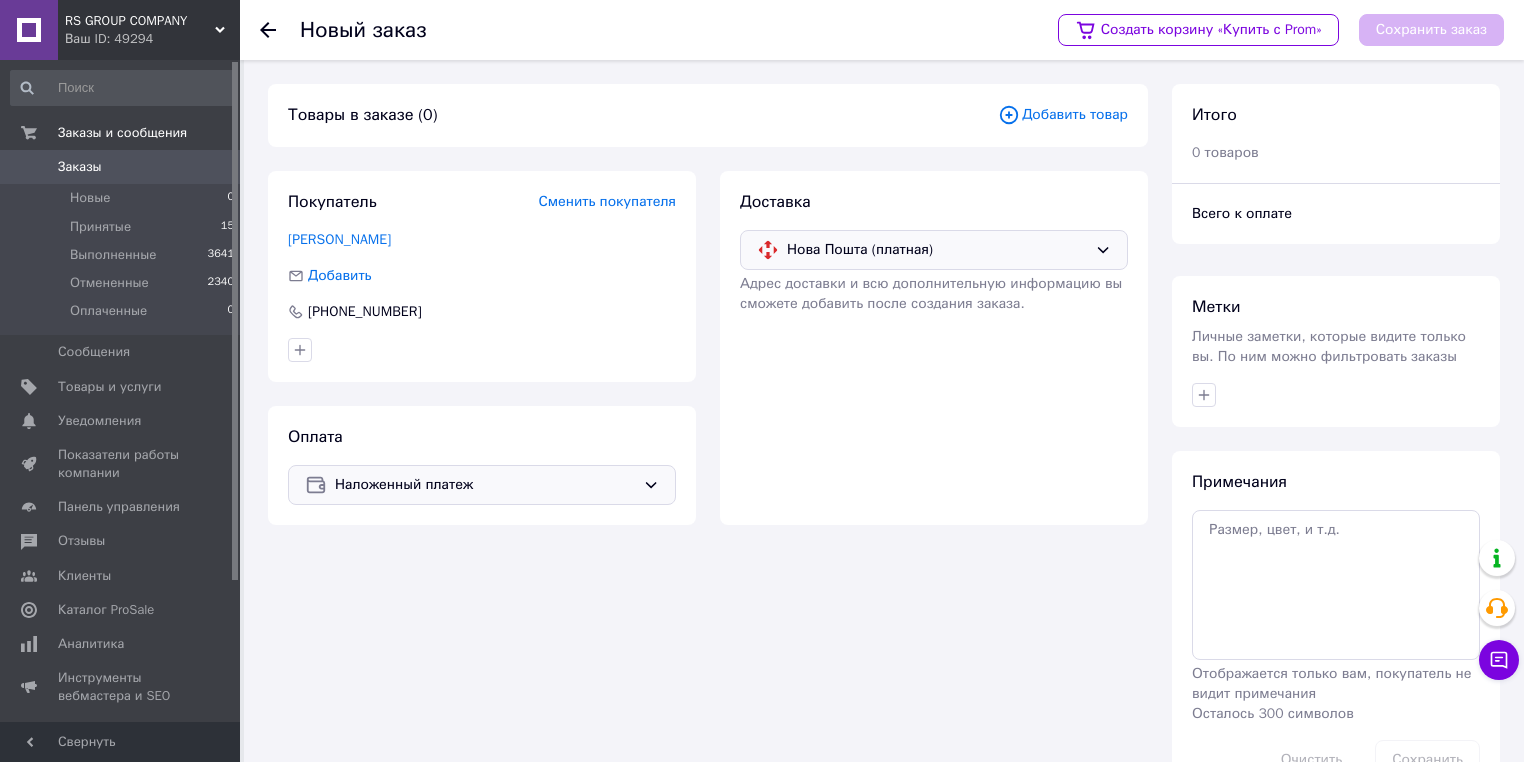 click on "Добавить товар" at bounding box center [1063, 115] 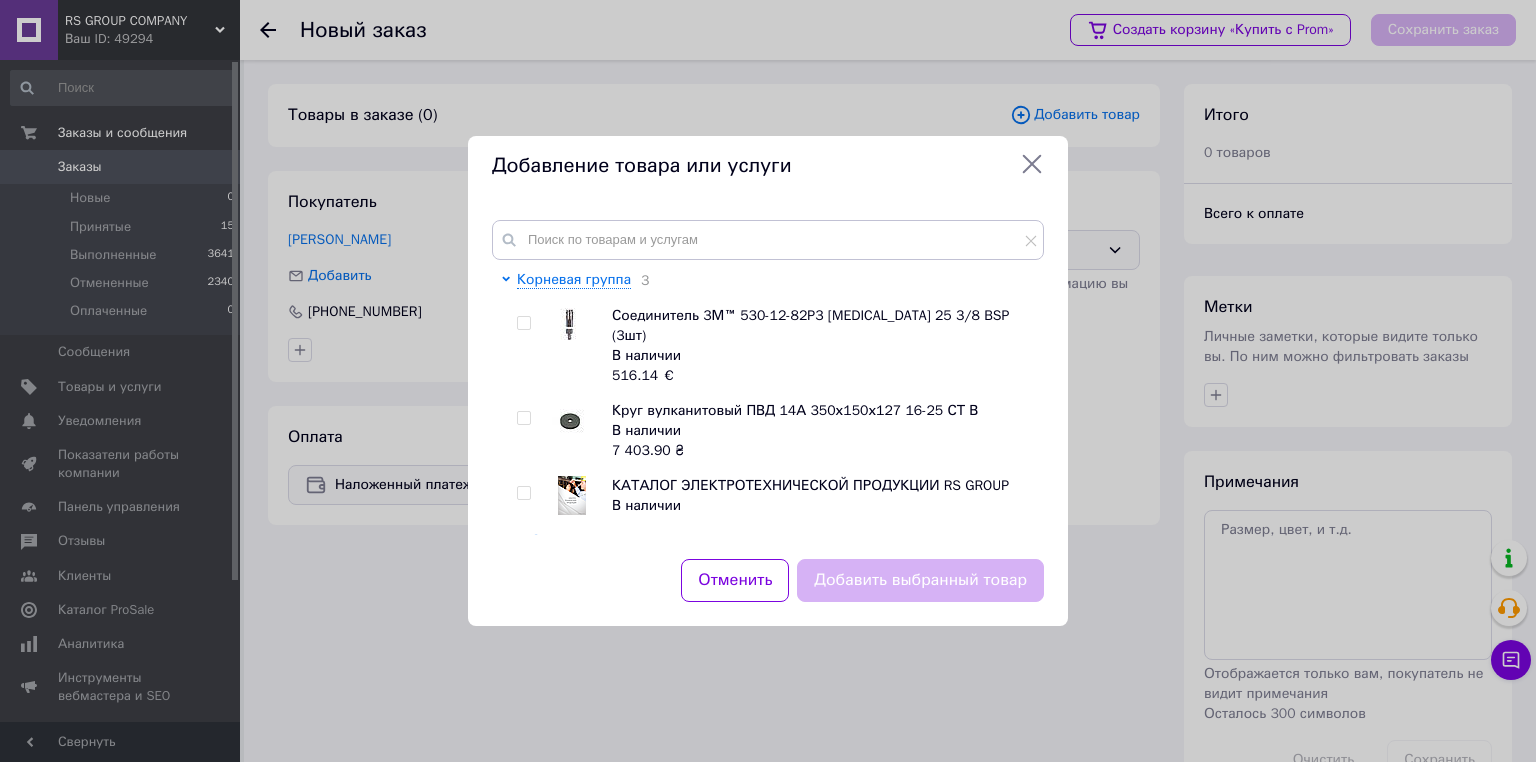 click on "Корневая группа 3 Соединитель 3М™ 530-12-82P3 [MEDICAL_DATA] 25 3/8 BSP (3шт) В наличии 516.14   € Круг вулканитовый ПВД 14А 350х150х127 16-25 СТ В В наличии 7 403.90   ₴ КАТАЛОГ ЭЛЕКТРОТЕХНИЧЕСКОЙ ПРОДУКЦИИ  RS GROUP В наличии Электромонтажная и электротехническая продукция Світильники Инструмент для профессионалов 1 Средства индивидуальной защиты СИЗ 1" at bounding box center (768, 377) 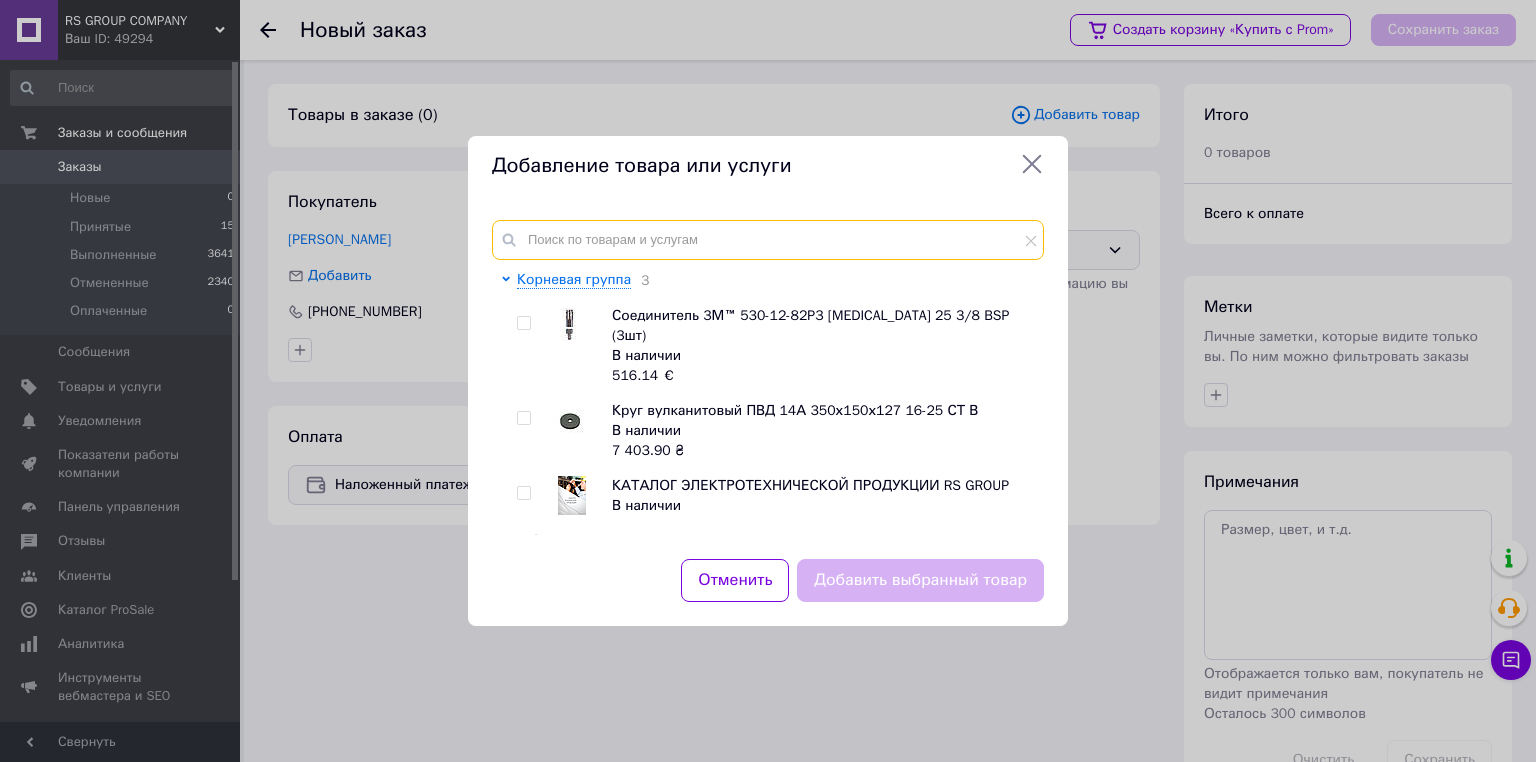 click at bounding box center [768, 240] 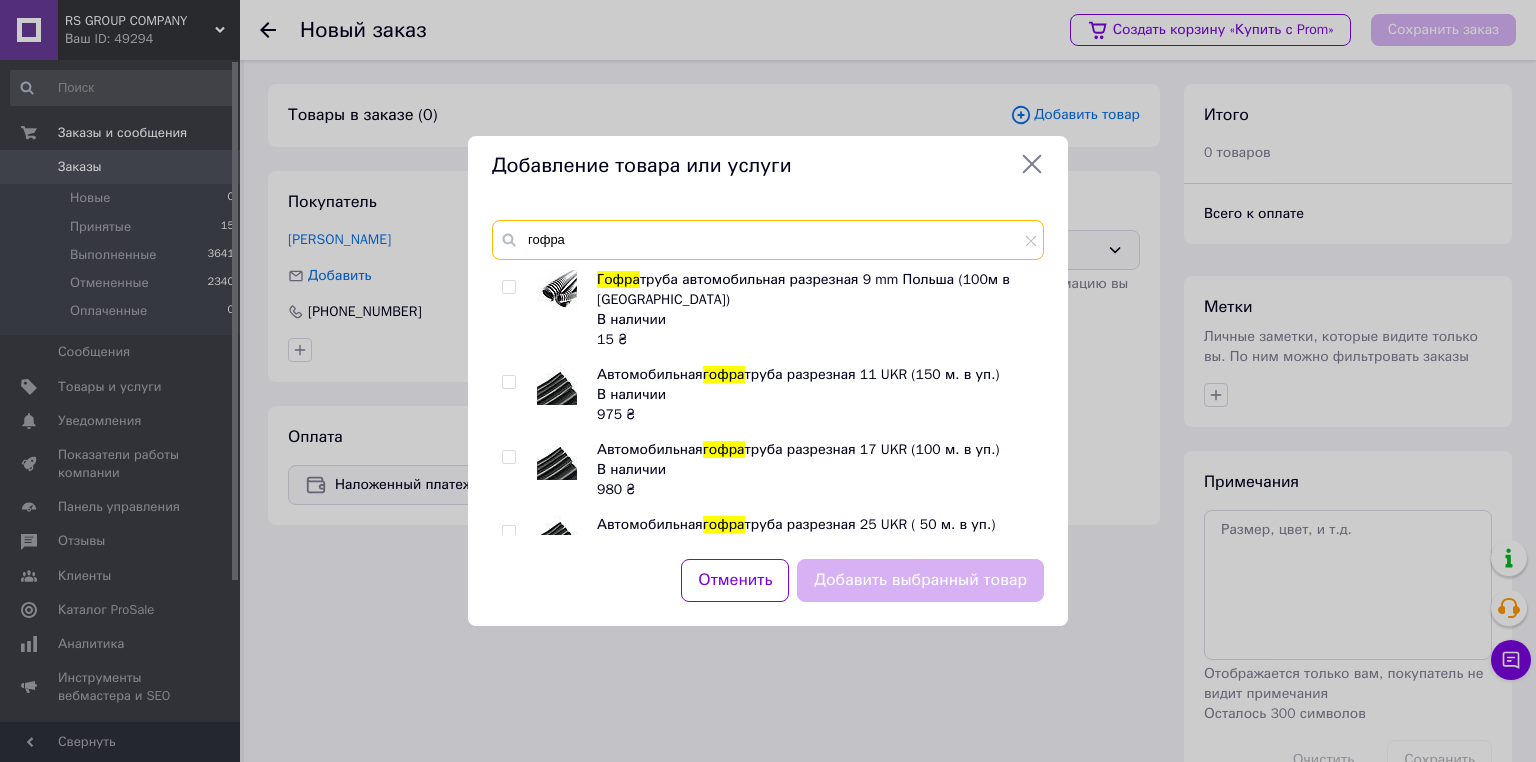 type on "гофра" 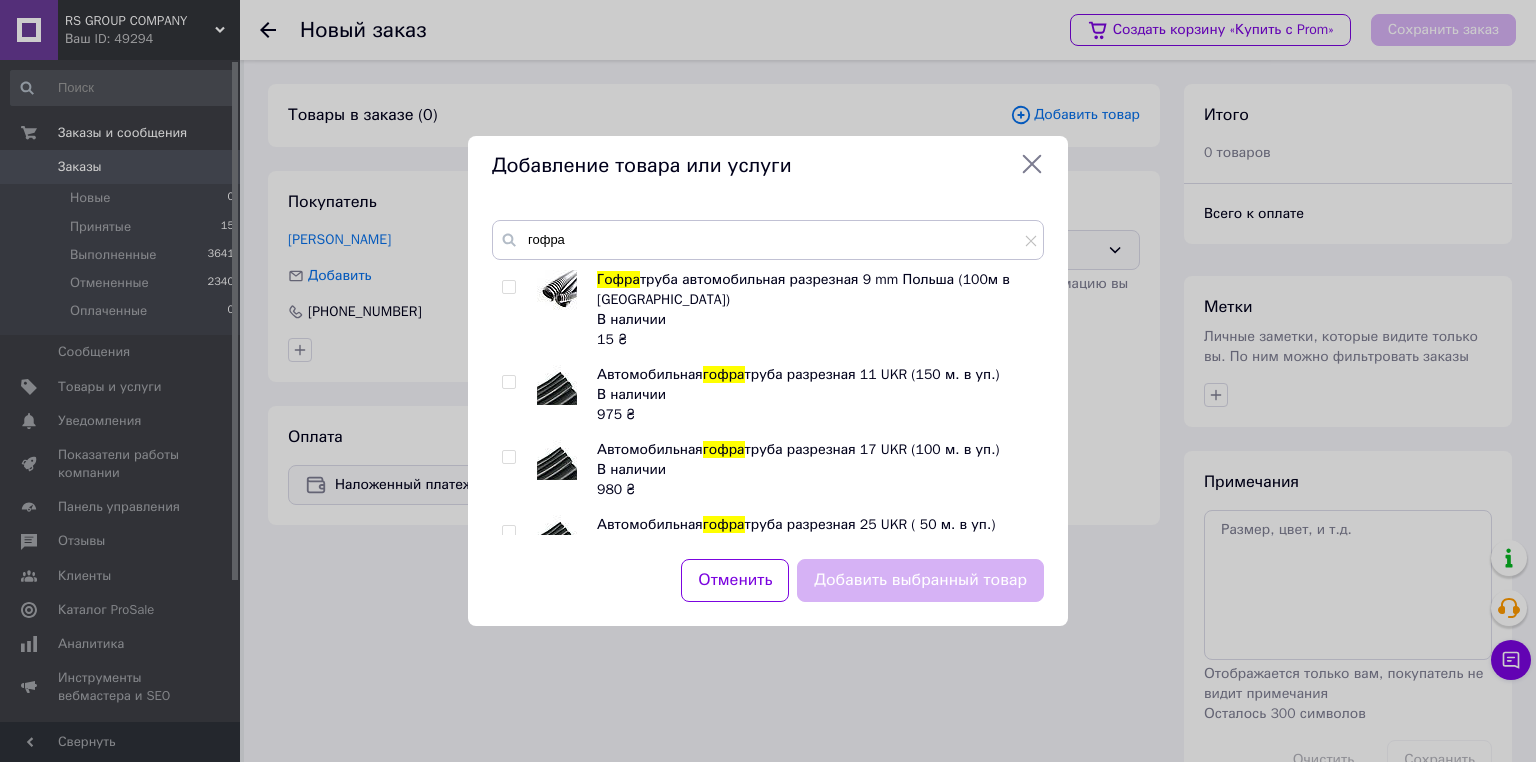 click at bounding box center (508, 287) 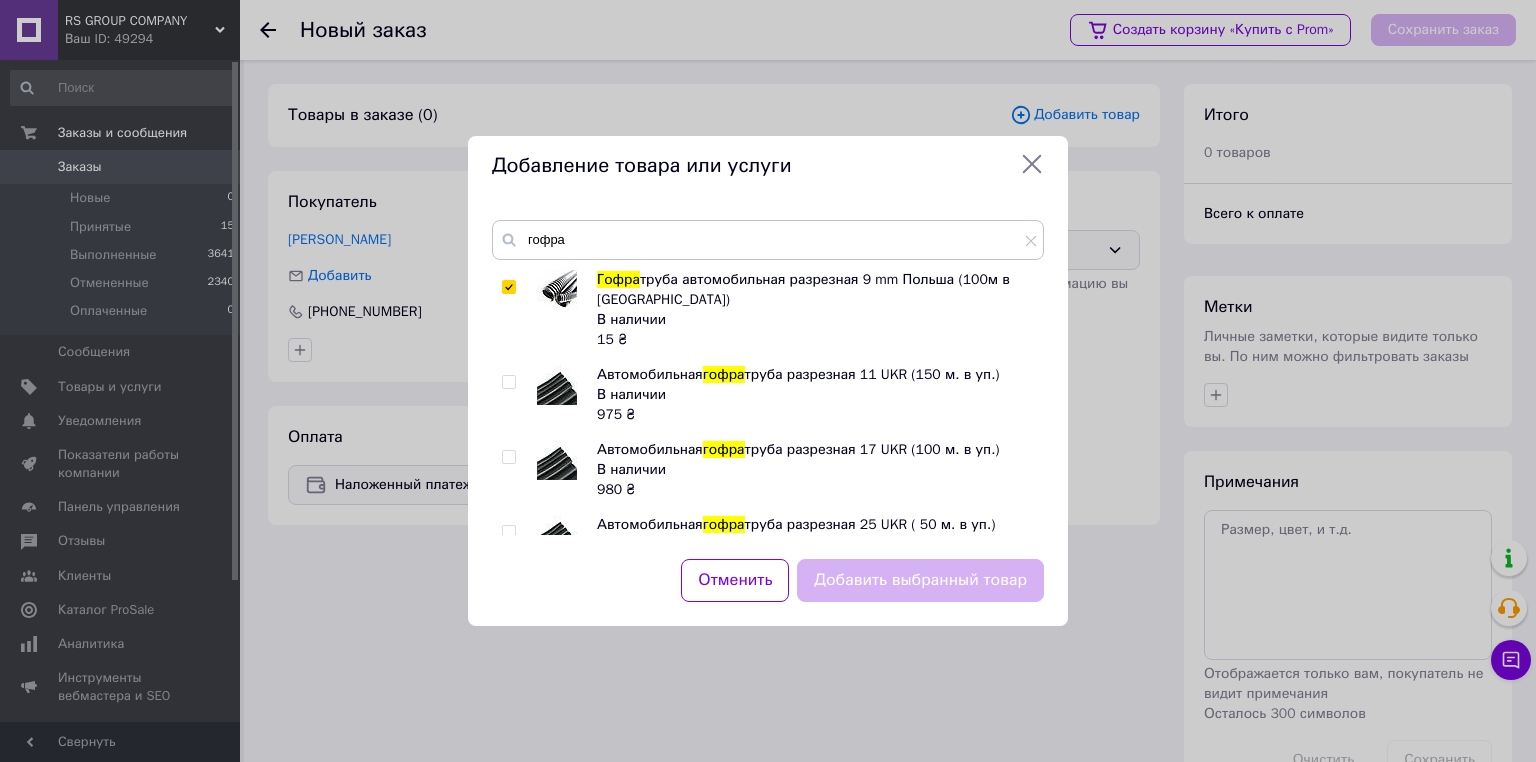 checkbox on "true" 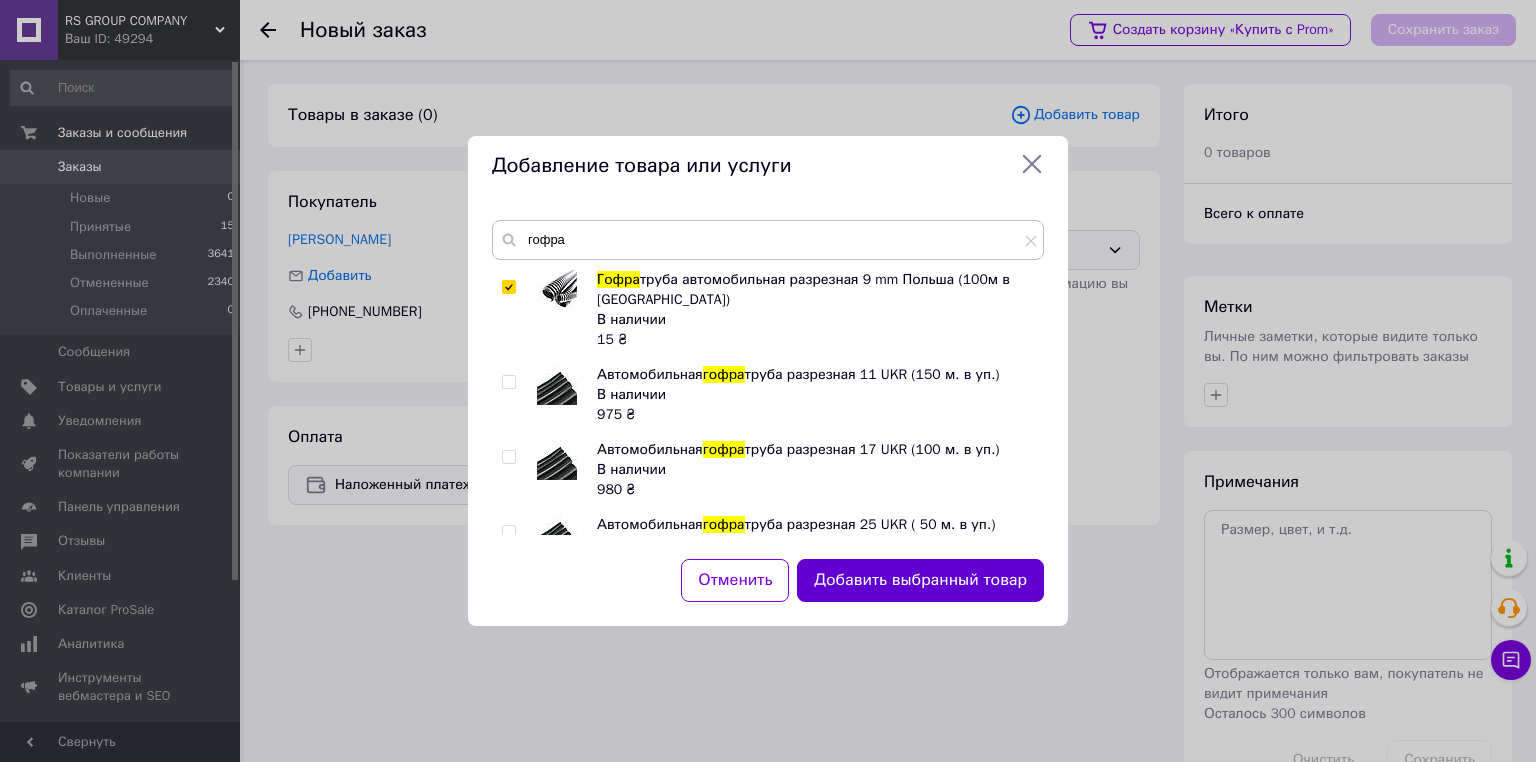 click on "Добавить выбранный товар" at bounding box center [920, 580] 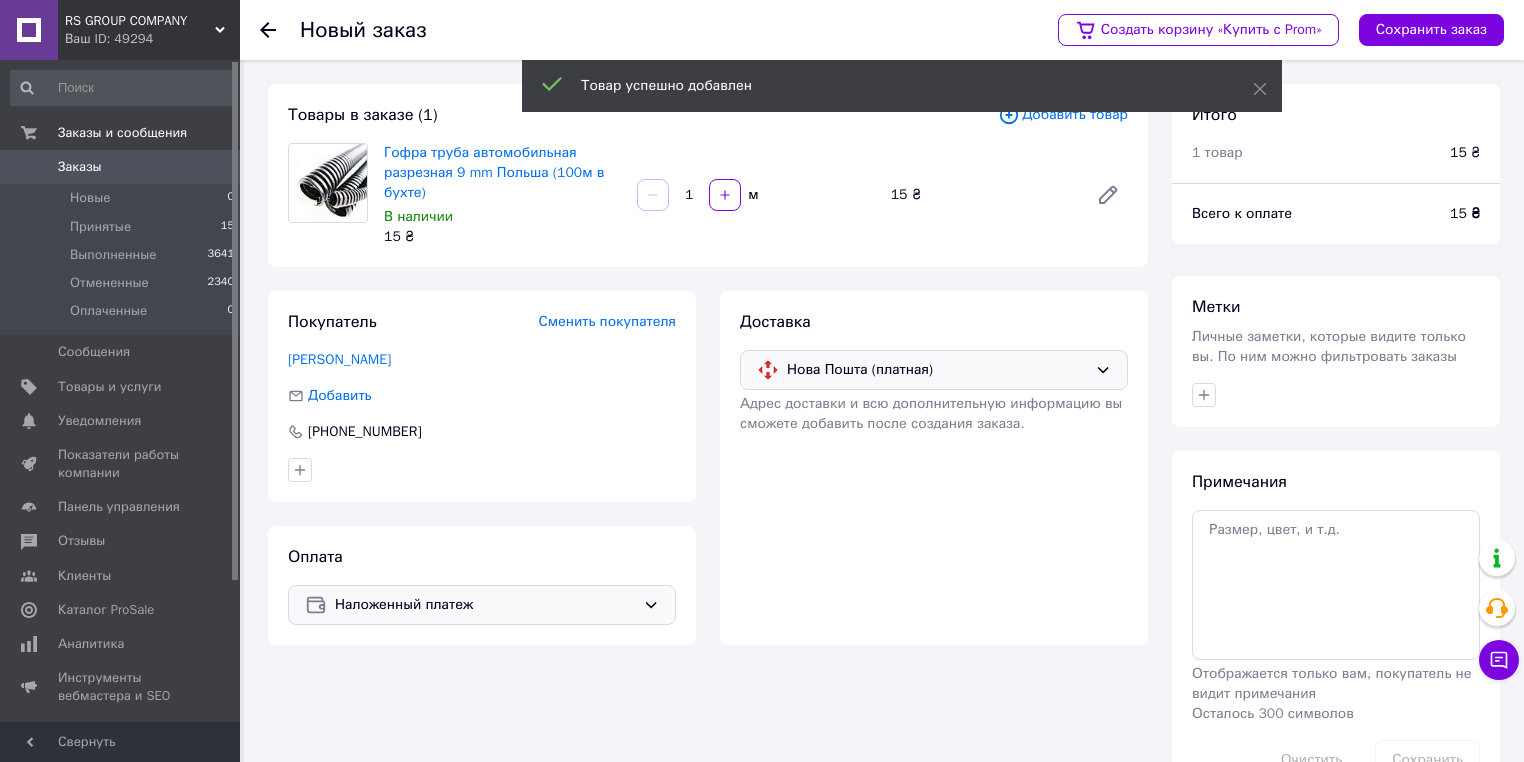 click on "1" at bounding box center [689, 195] 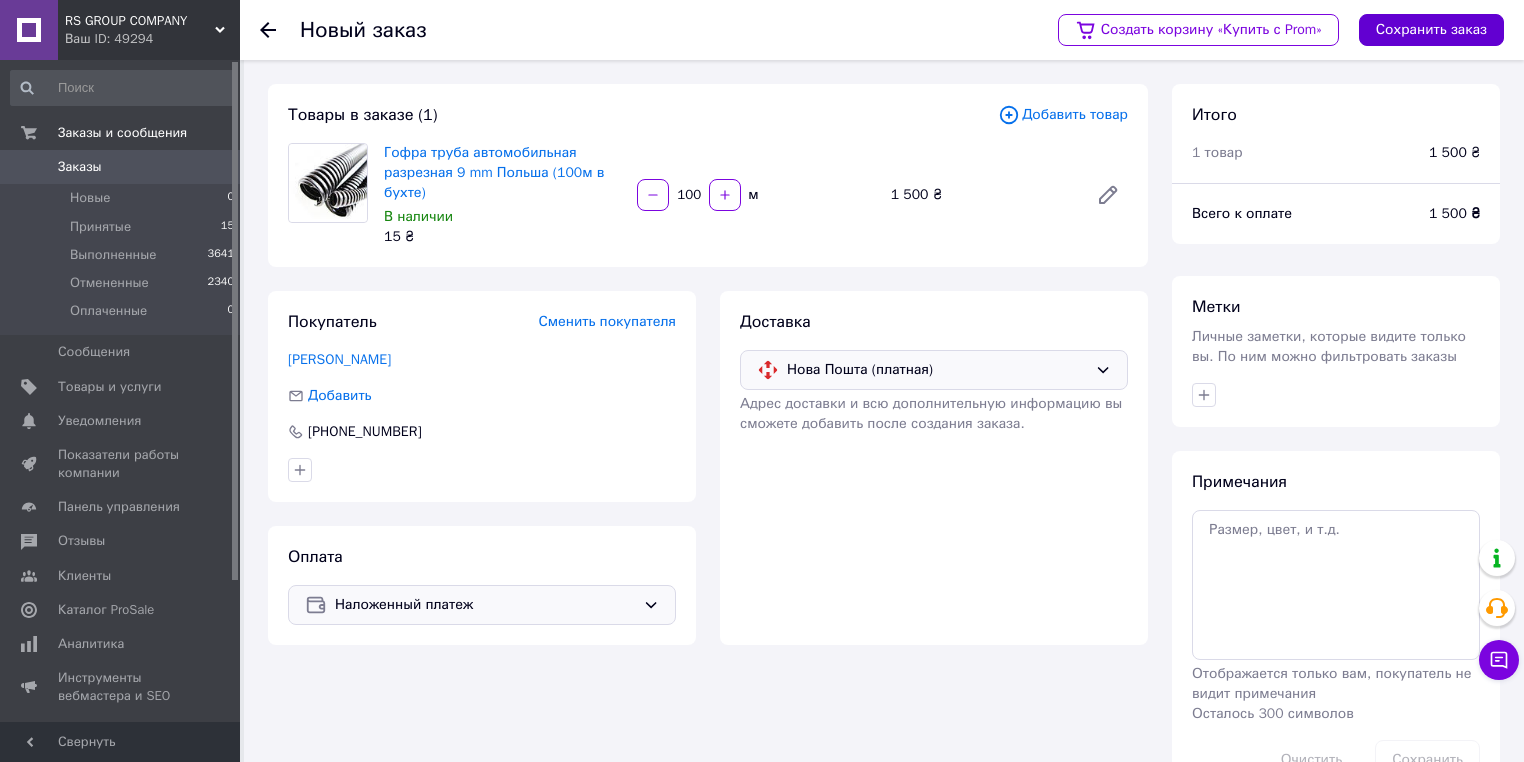 type on "100" 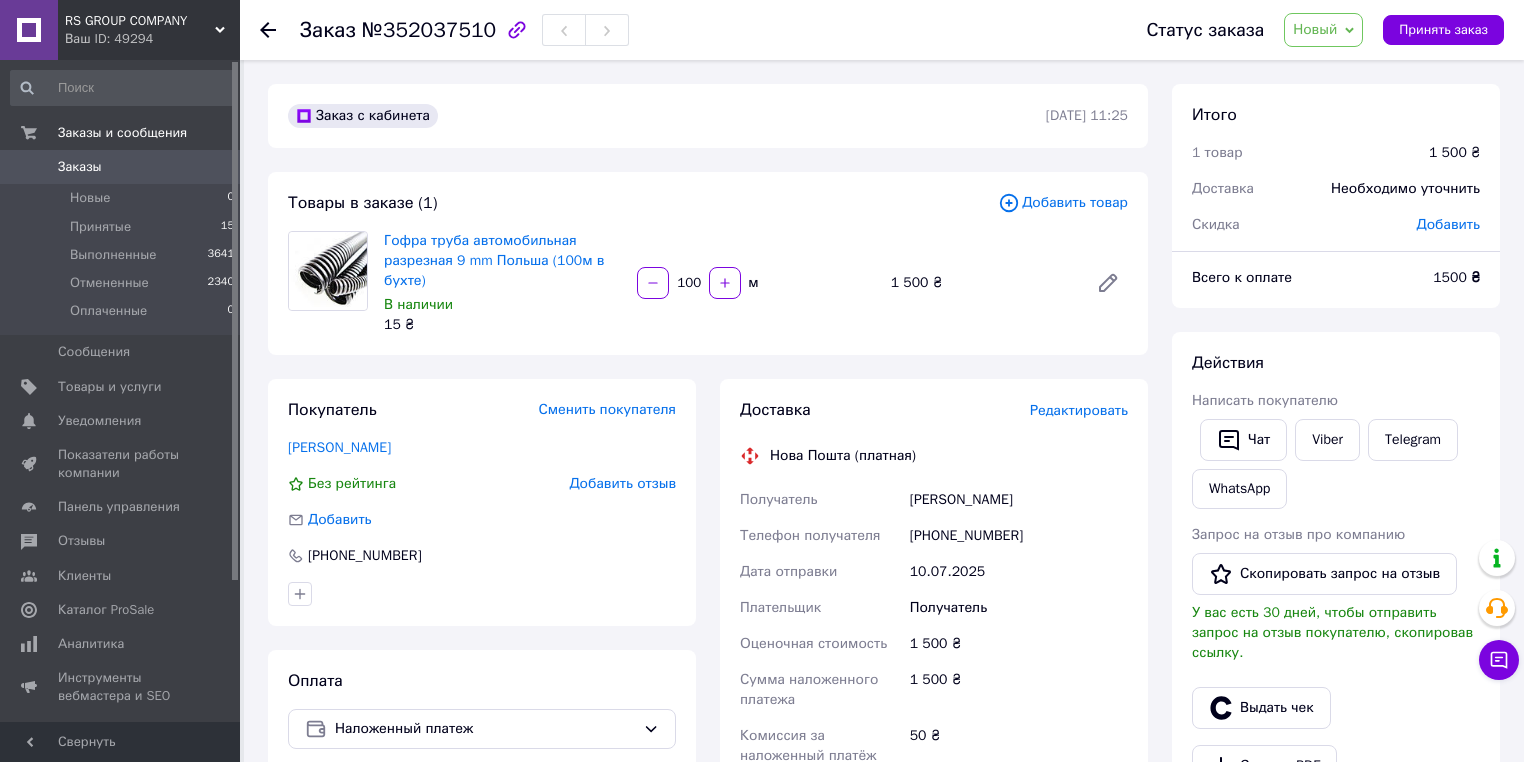 click on "Редактировать" at bounding box center (1079, 410) 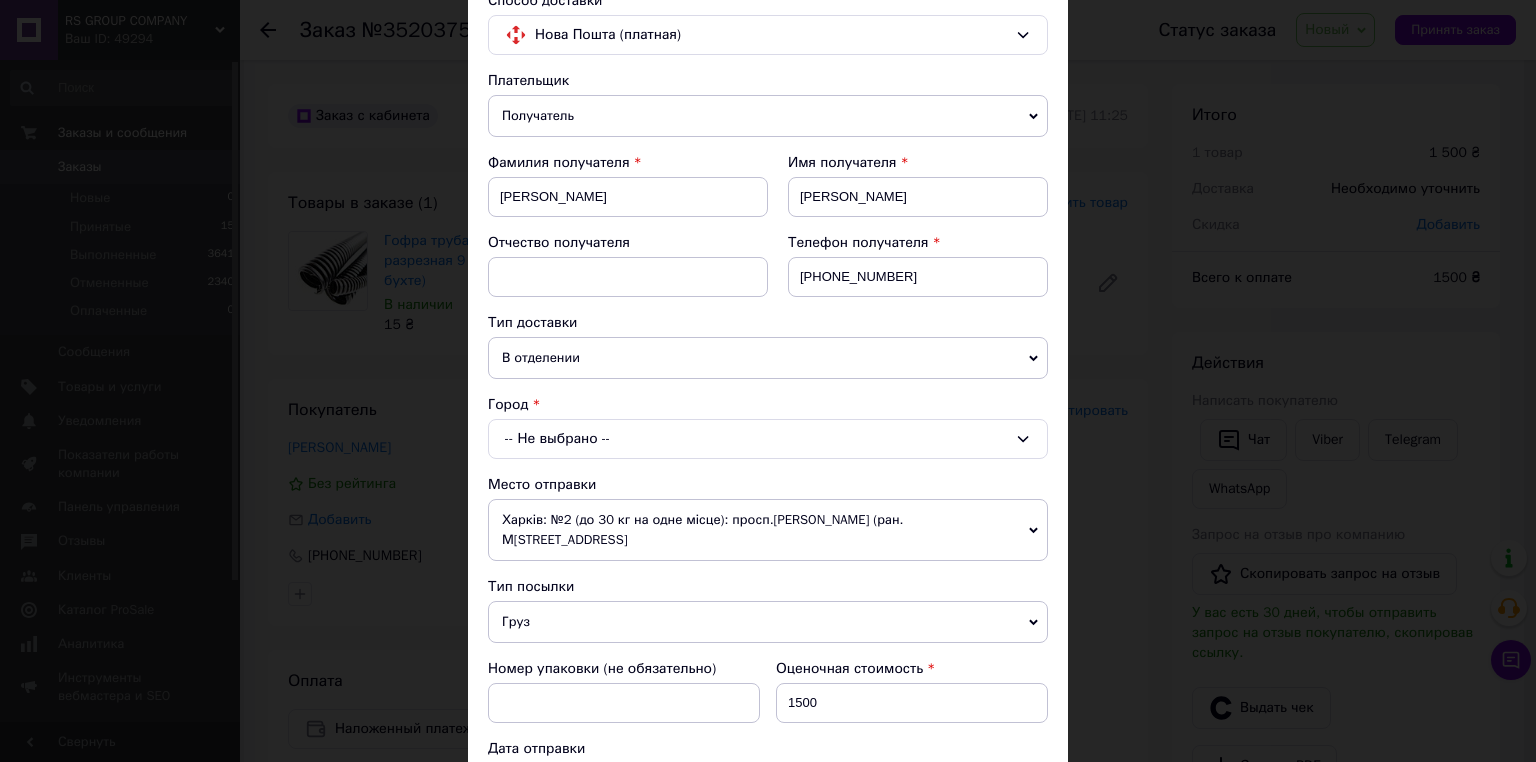 scroll, scrollTop: 240, scrollLeft: 0, axis: vertical 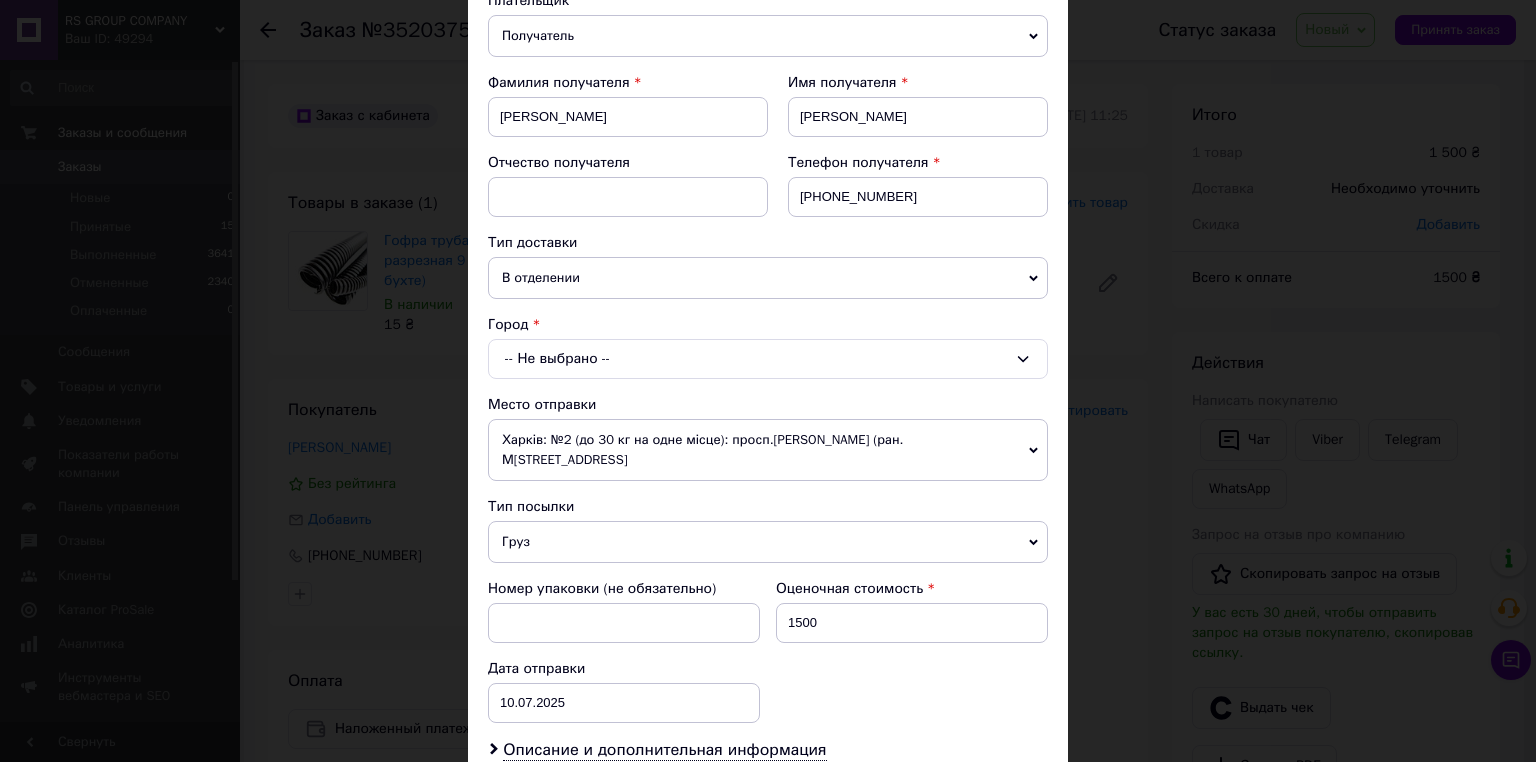 click on "-- Не выбрано --" at bounding box center [768, 359] 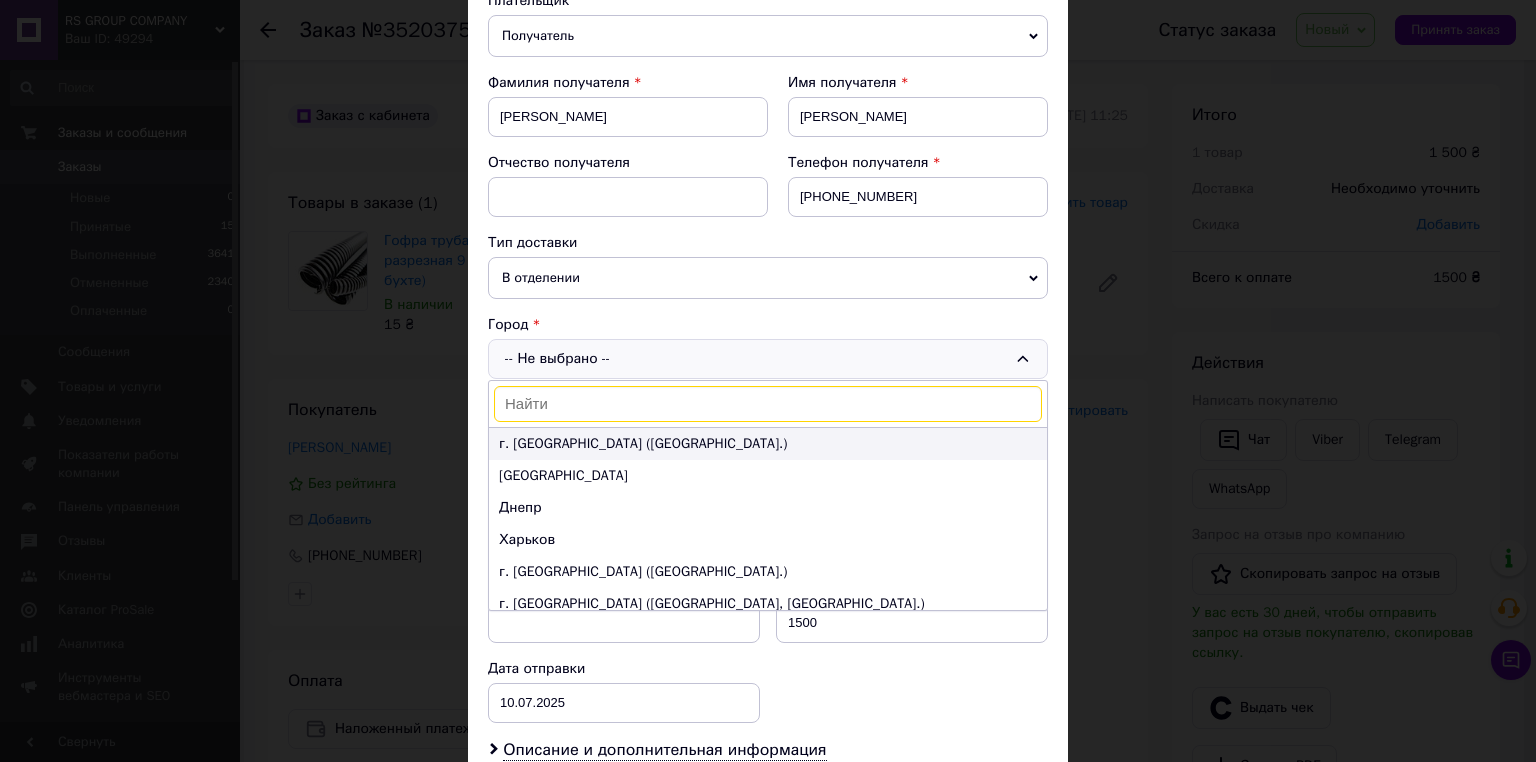 click on "г. [GEOGRAPHIC_DATA] ([GEOGRAPHIC_DATA].)" at bounding box center [768, 444] 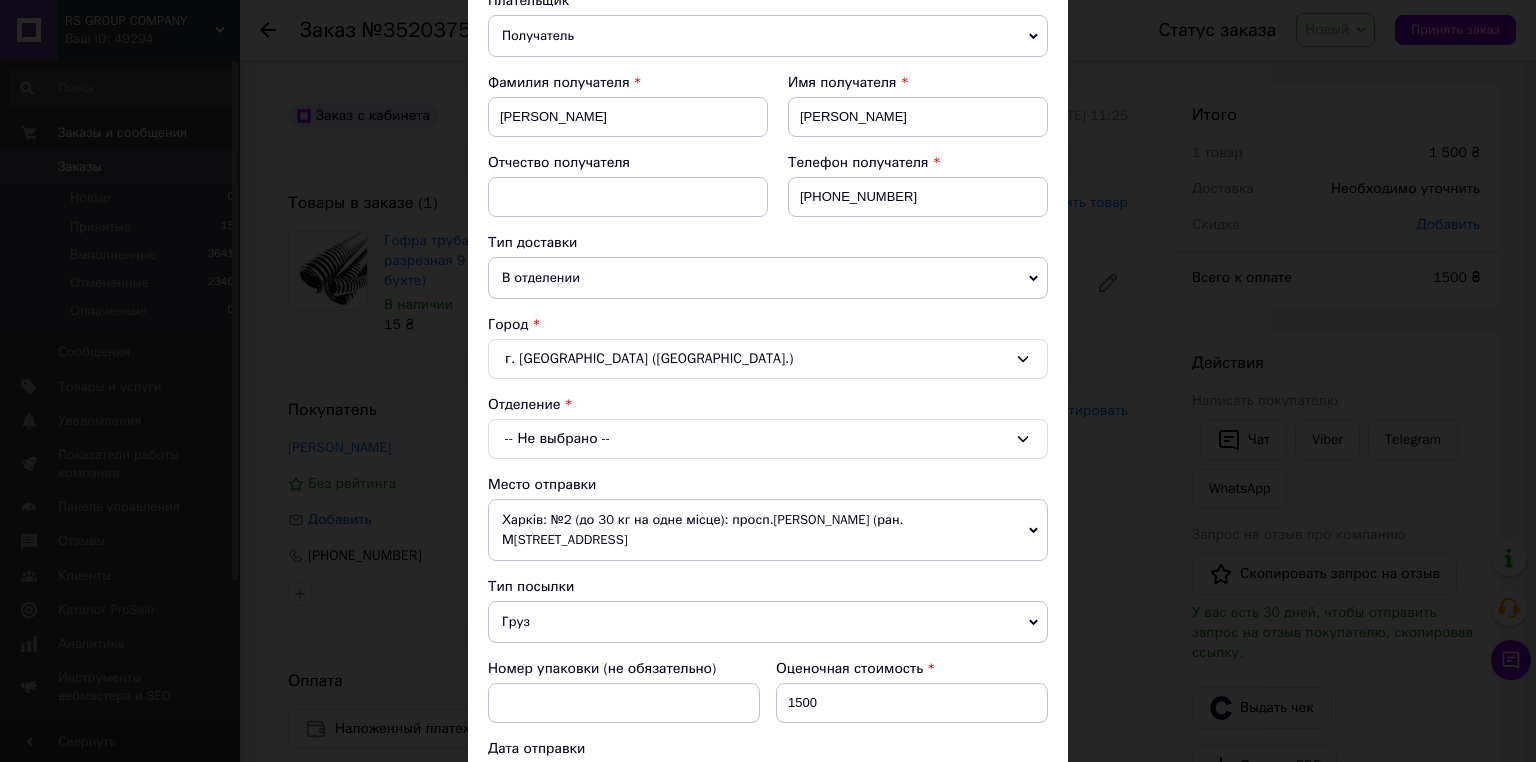 click on "-- Не выбрано --" at bounding box center [768, 439] 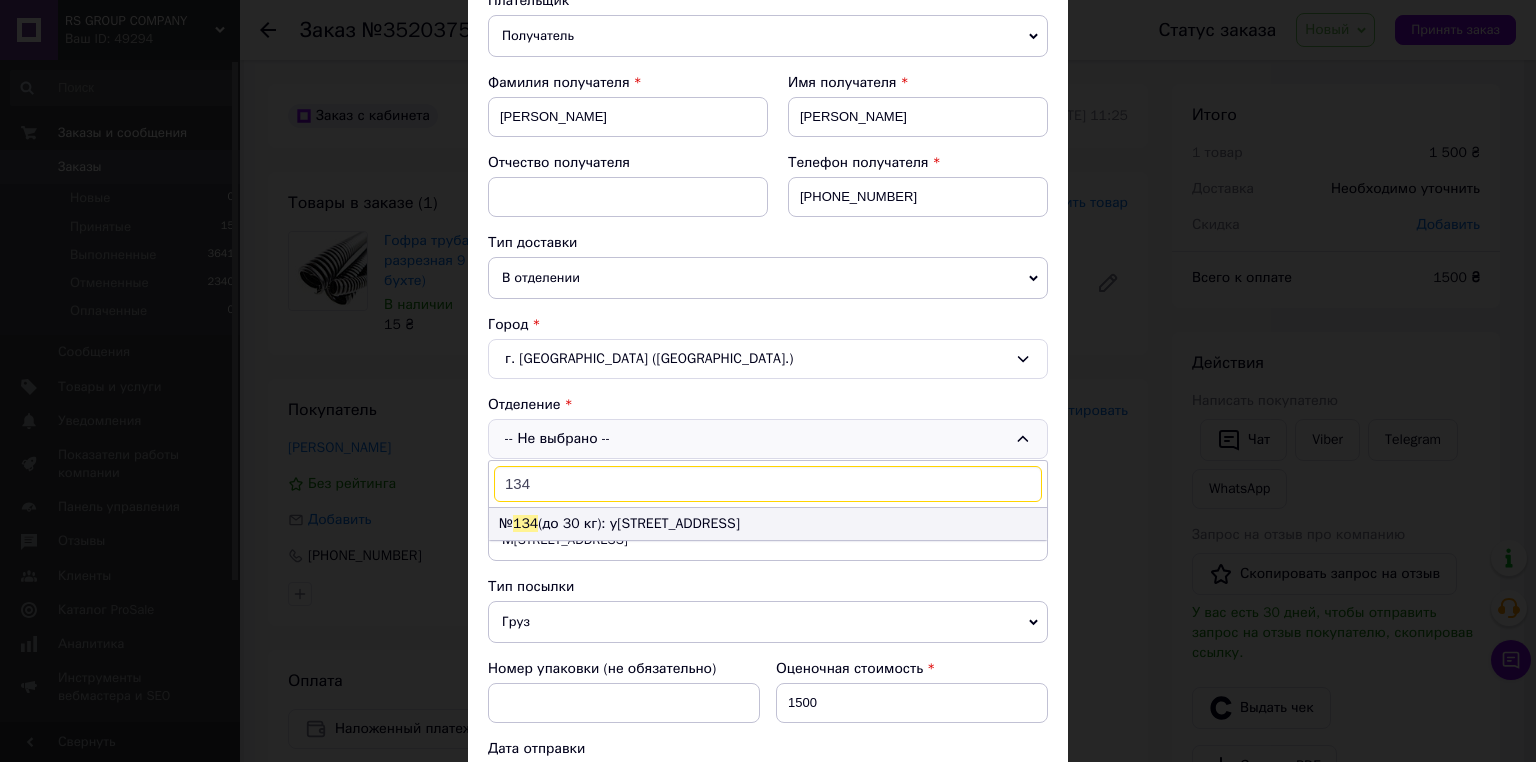 type on "134" 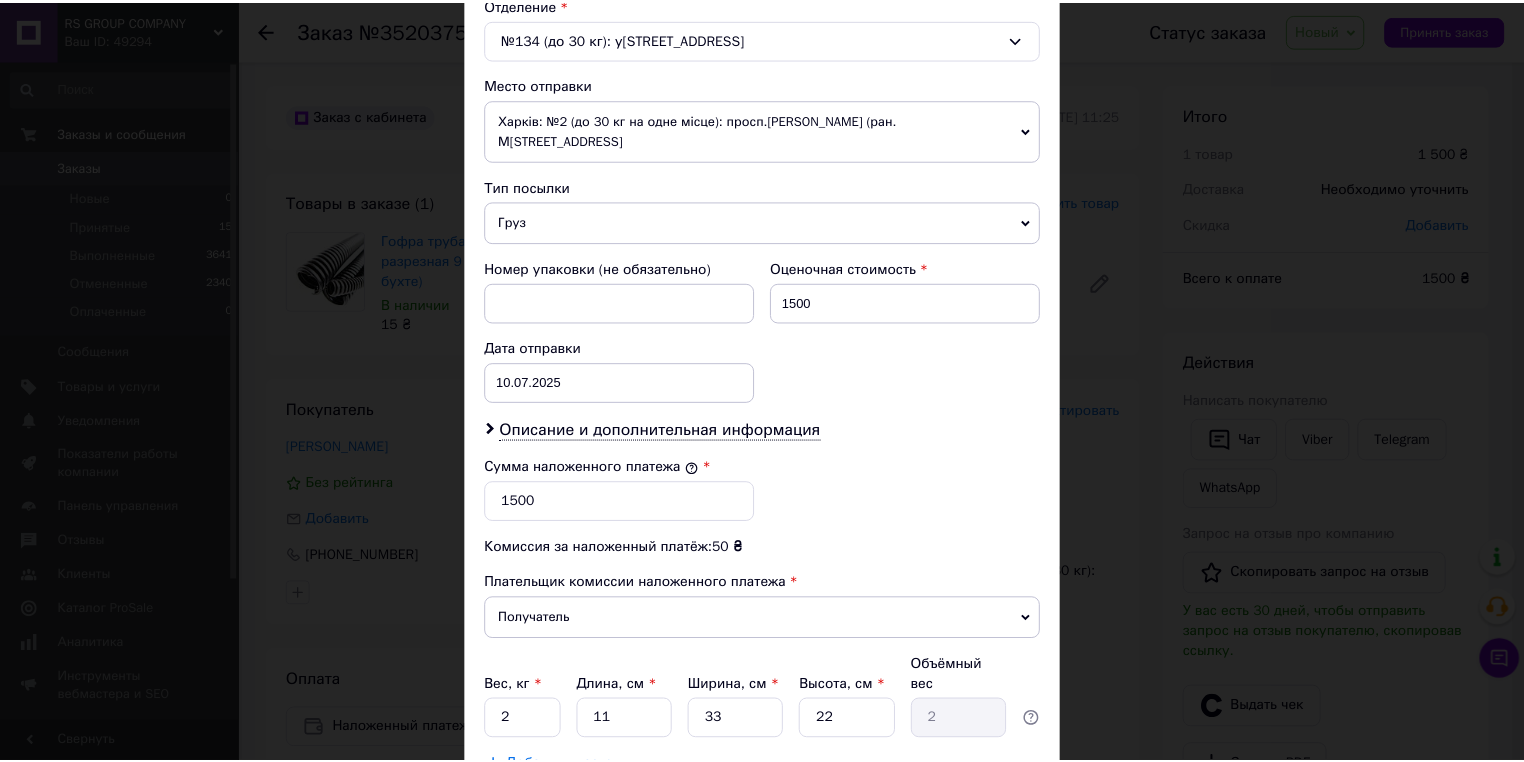 scroll, scrollTop: 757, scrollLeft: 0, axis: vertical 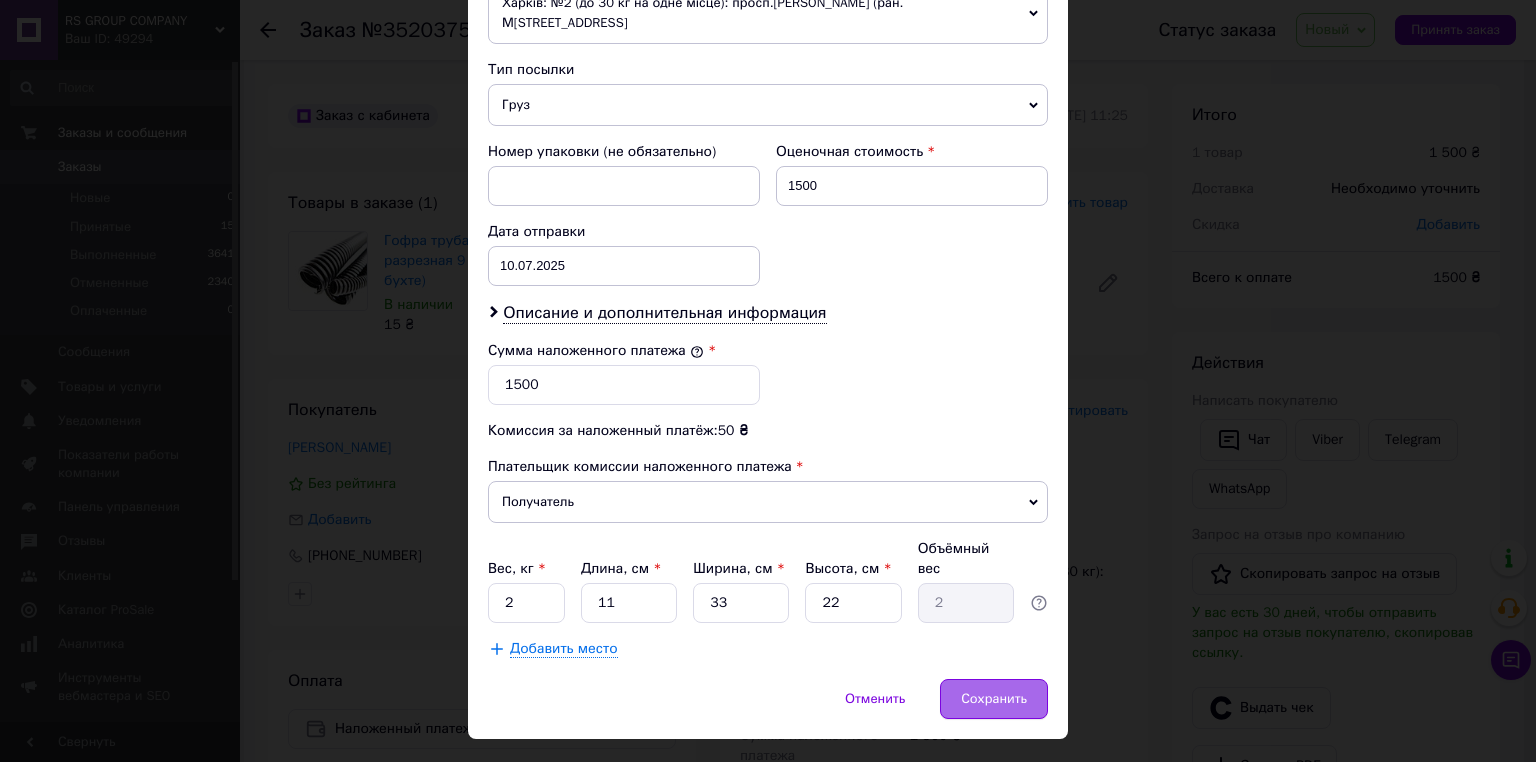 click on "Сохранить" at bounding box center (994, 699) 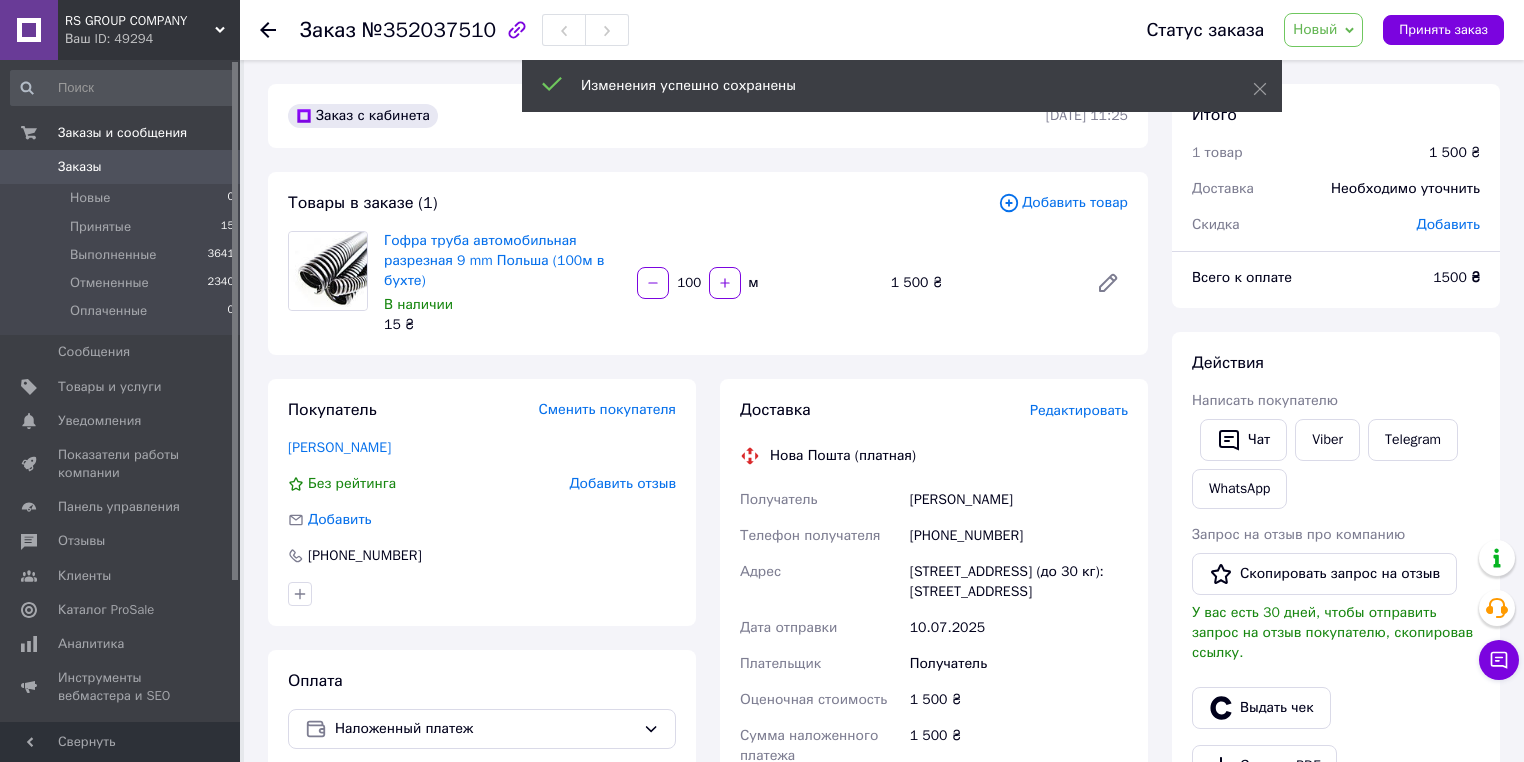 click on "Новый" at bounding box center (1315, 29) 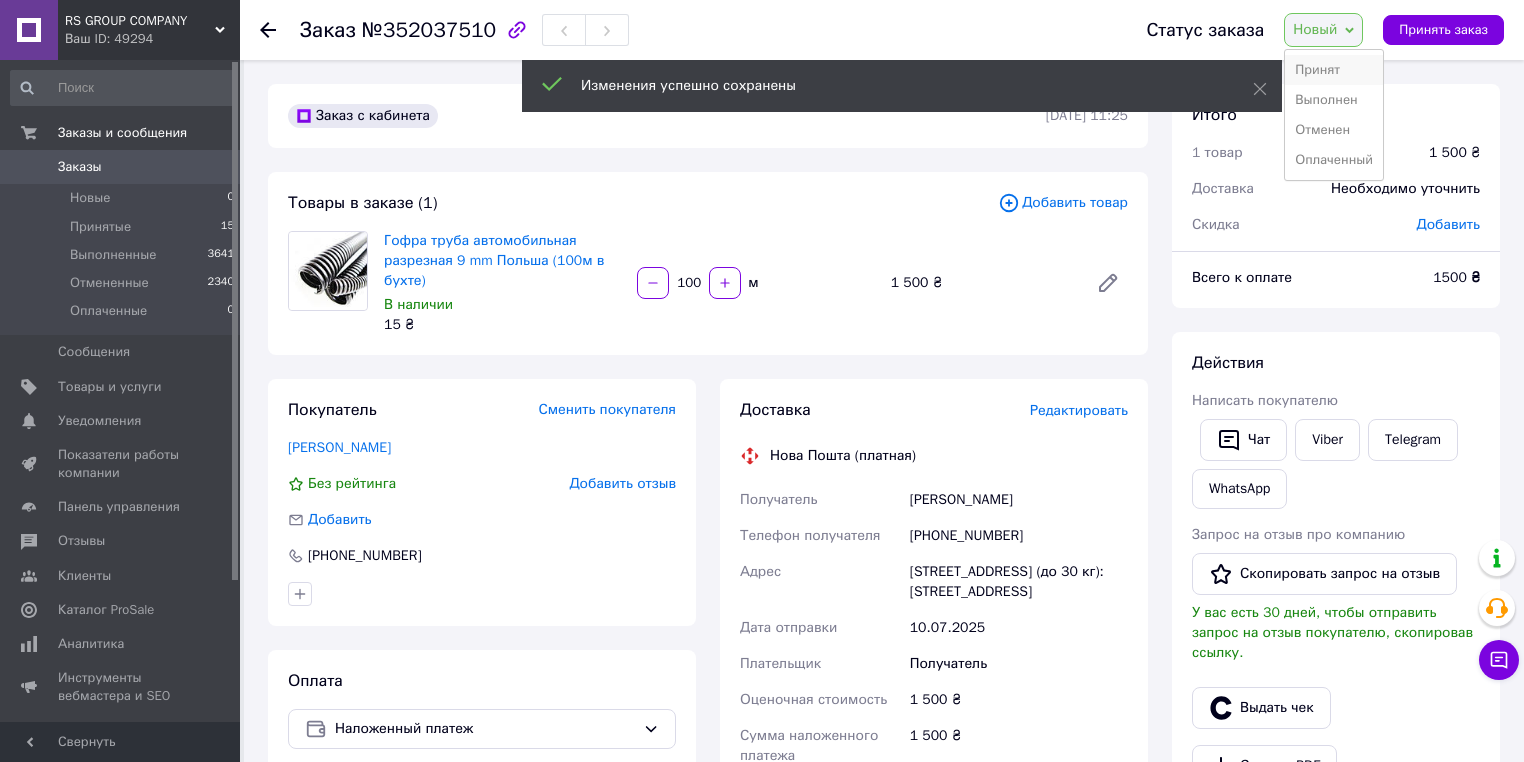 click on "Принят" at bounding box center (1334, 70) 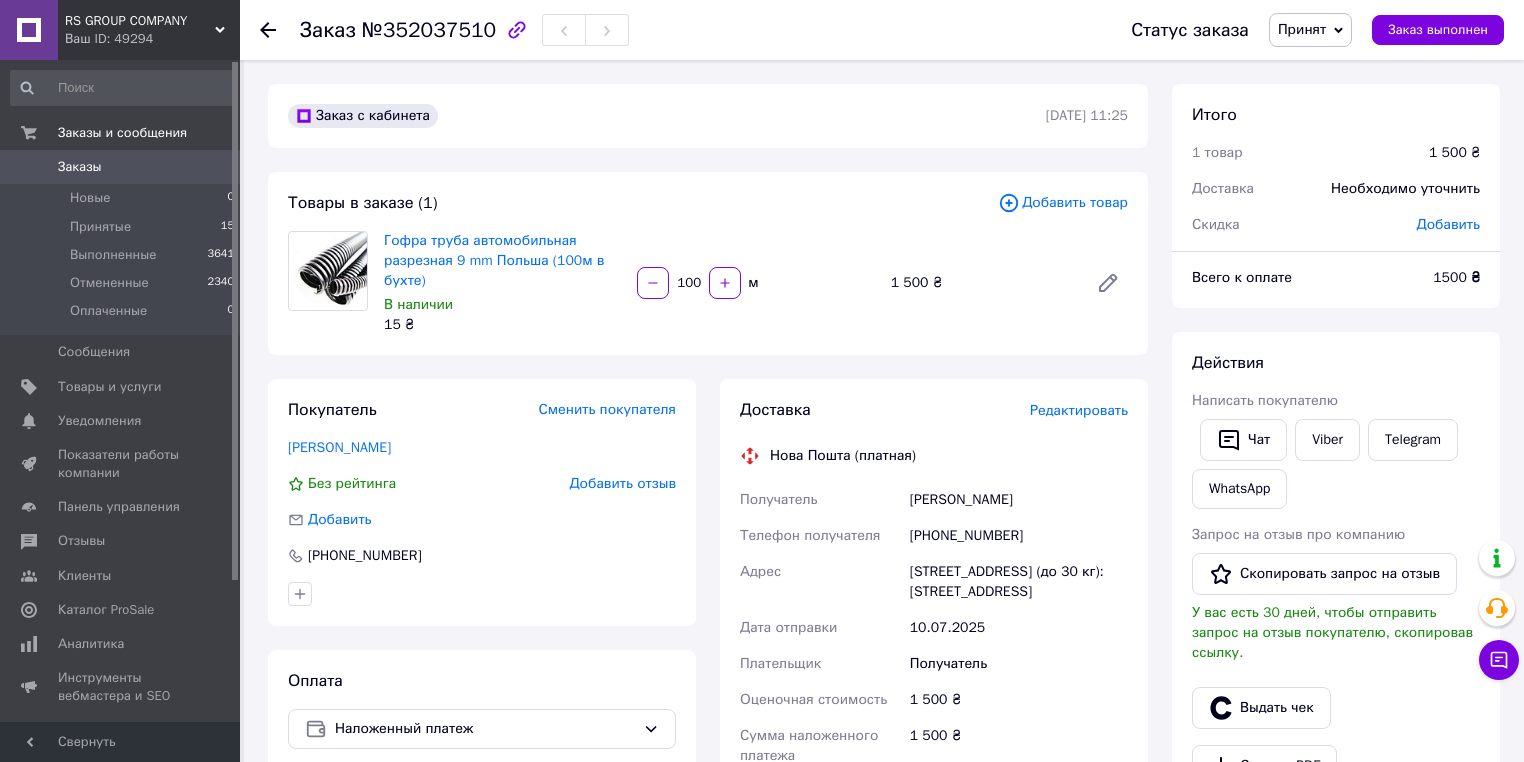 click on "Заказы" at bounding box center [80, 167] 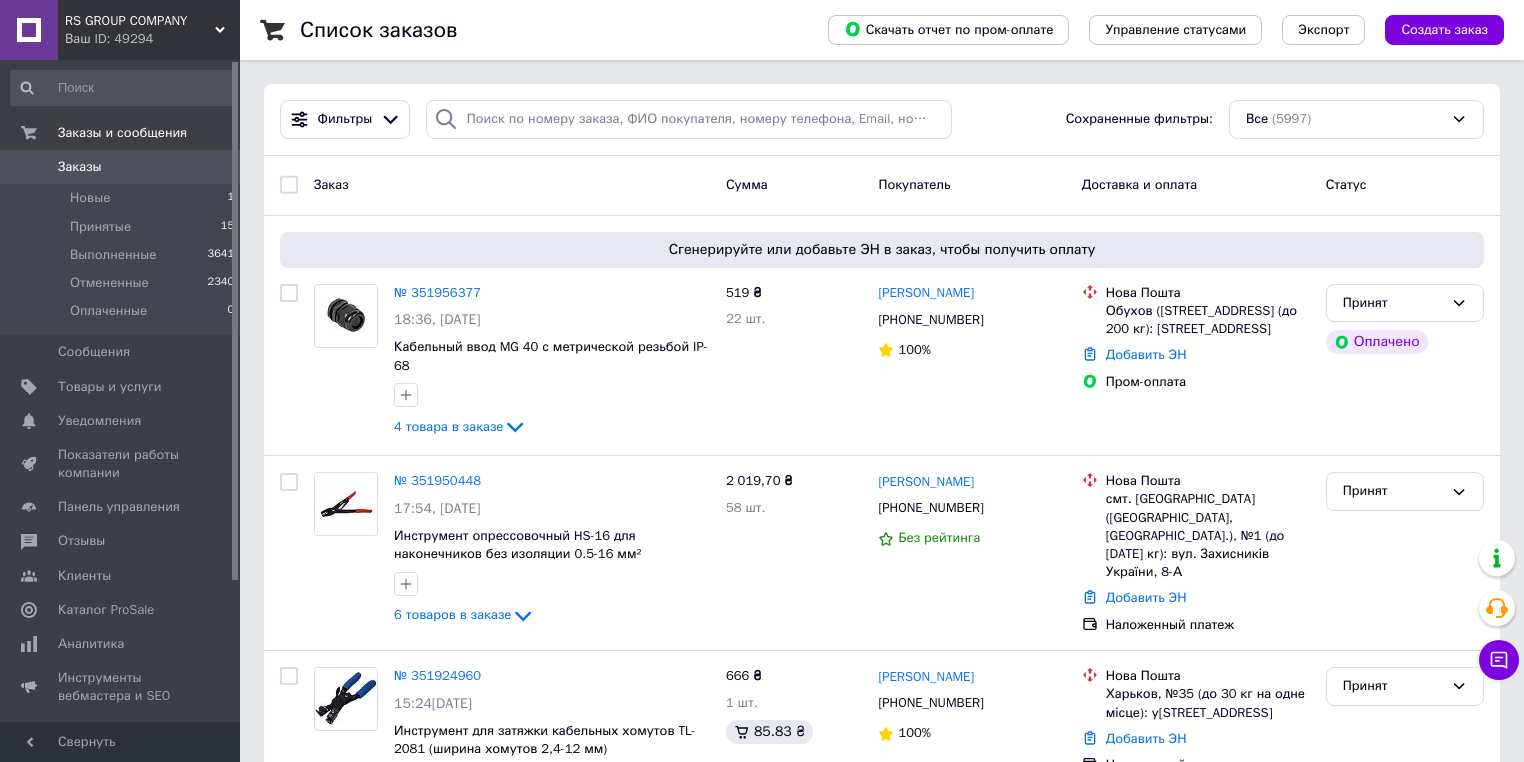 click on "Заказы" at bounding box center (80, 167) 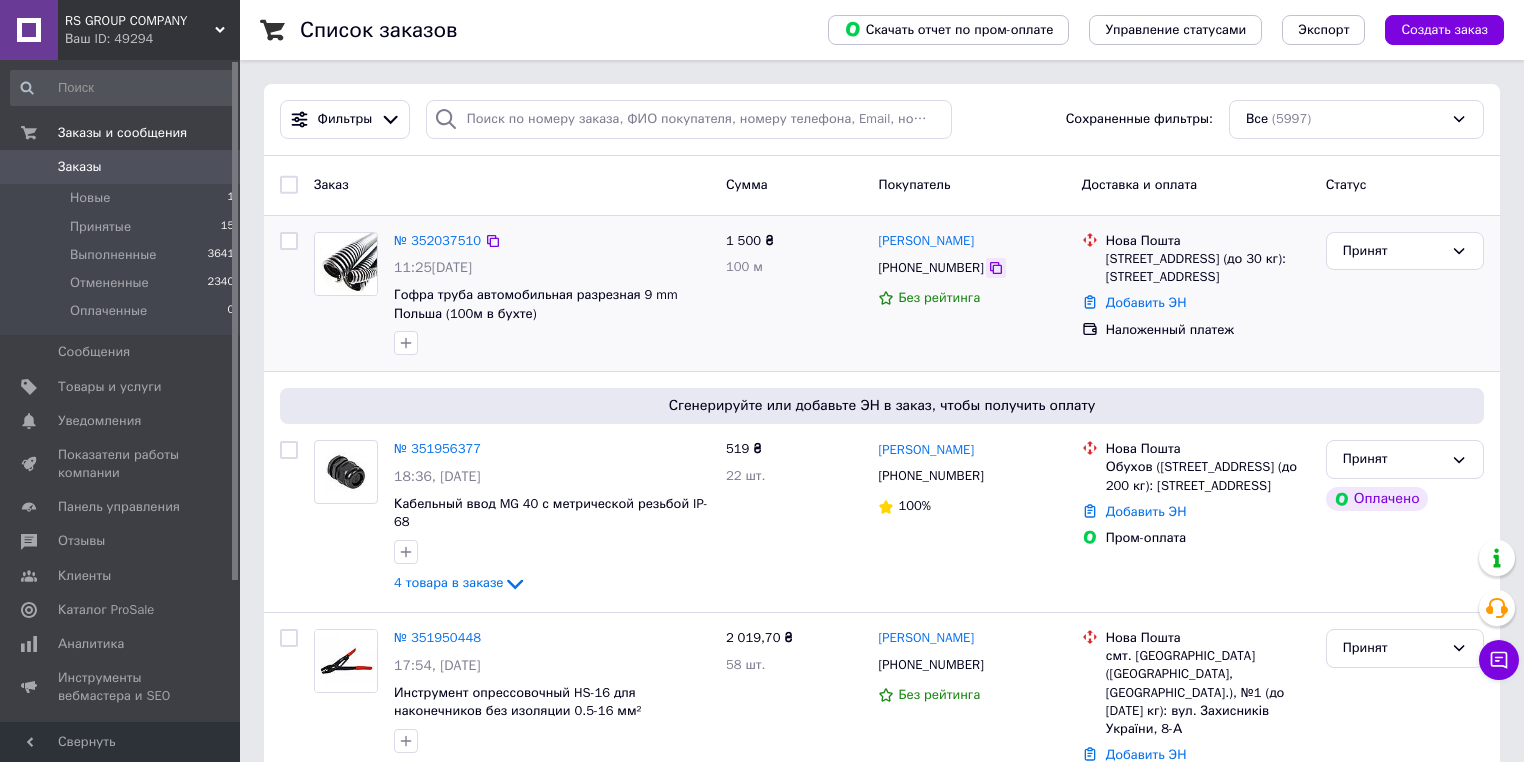 click 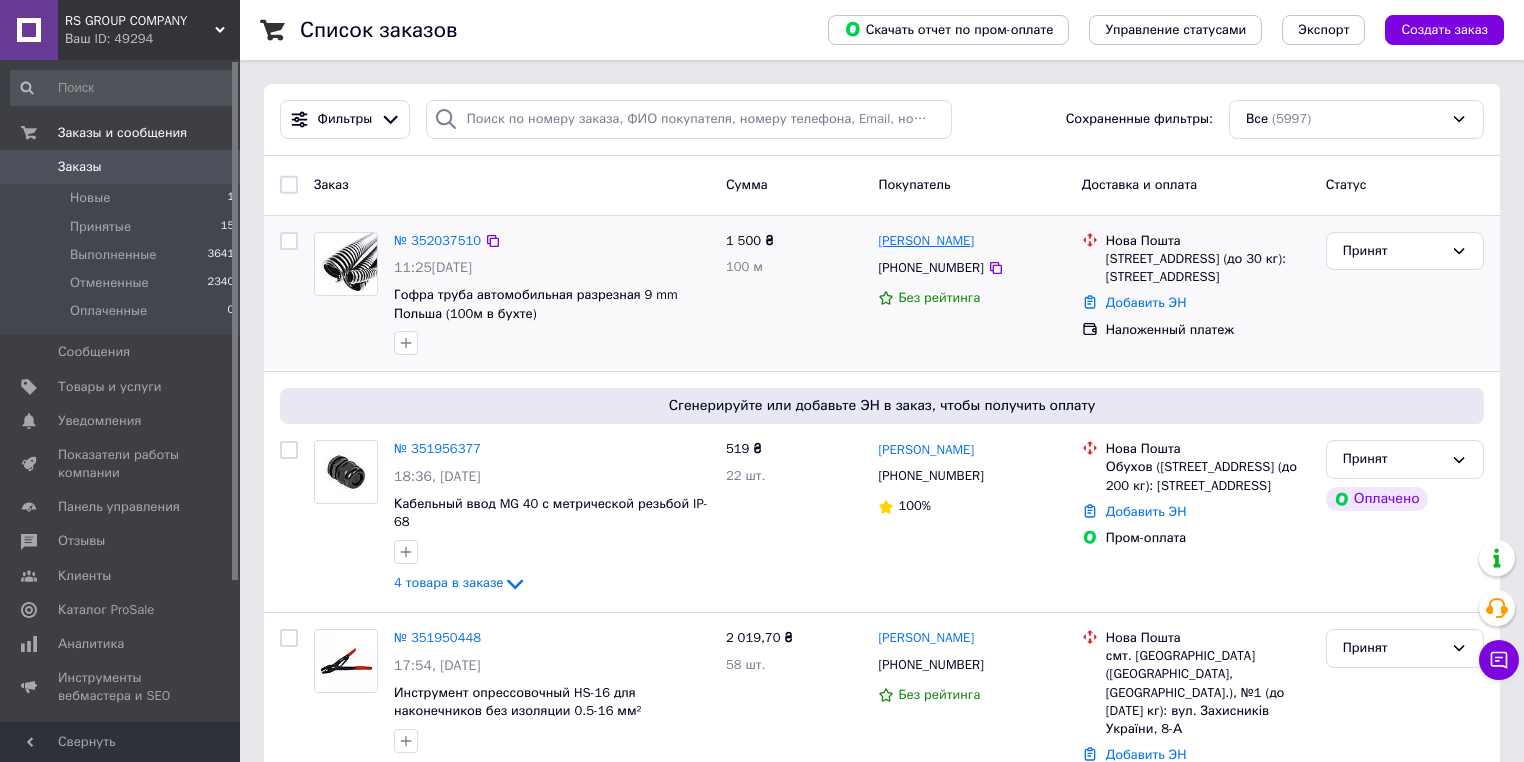 drag, startPoint x: 986, startPoint y: 236, endPoint x: 880, endPoint y: 244, distance: 106.30146 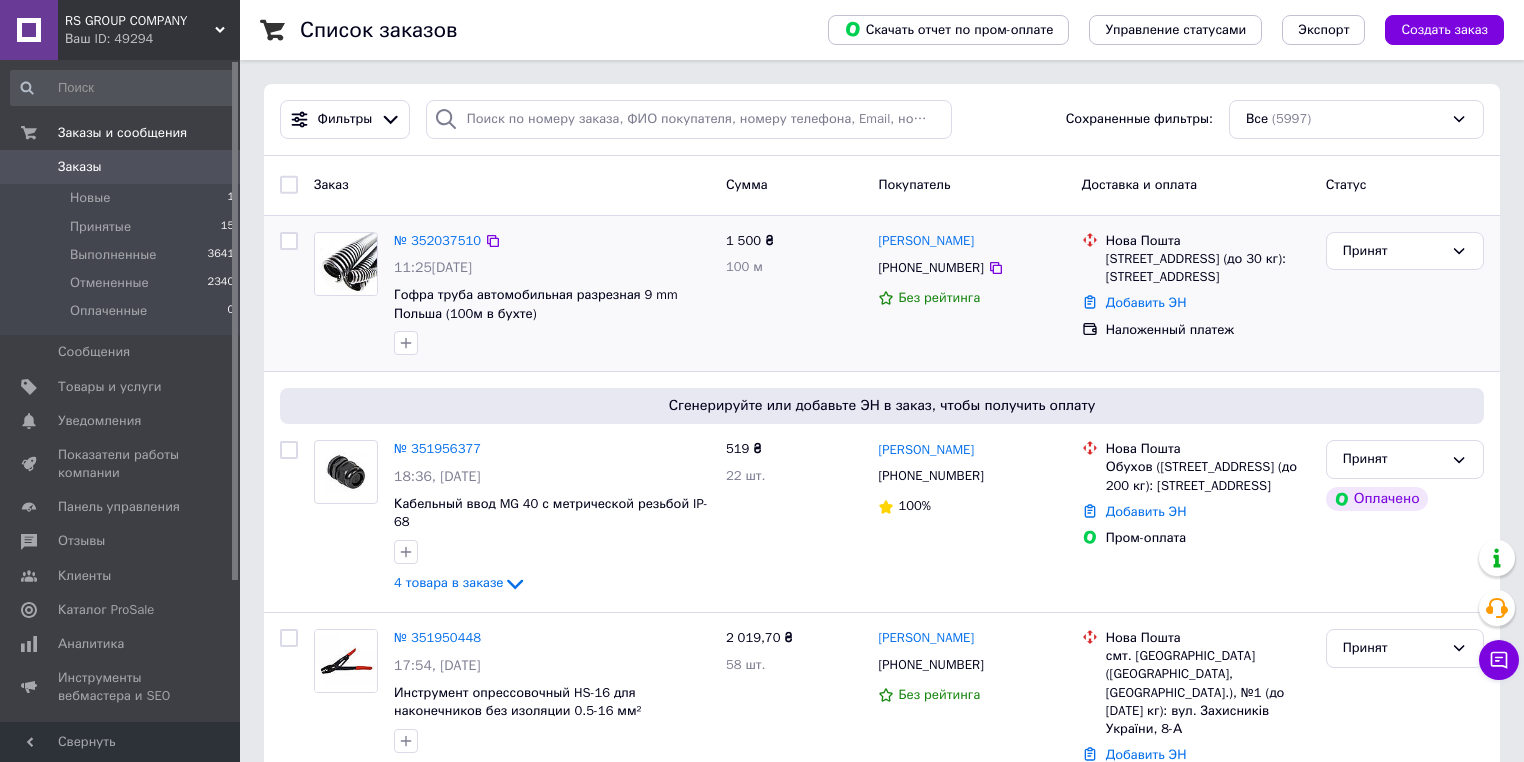 copy on "[PERSON_NAME]" 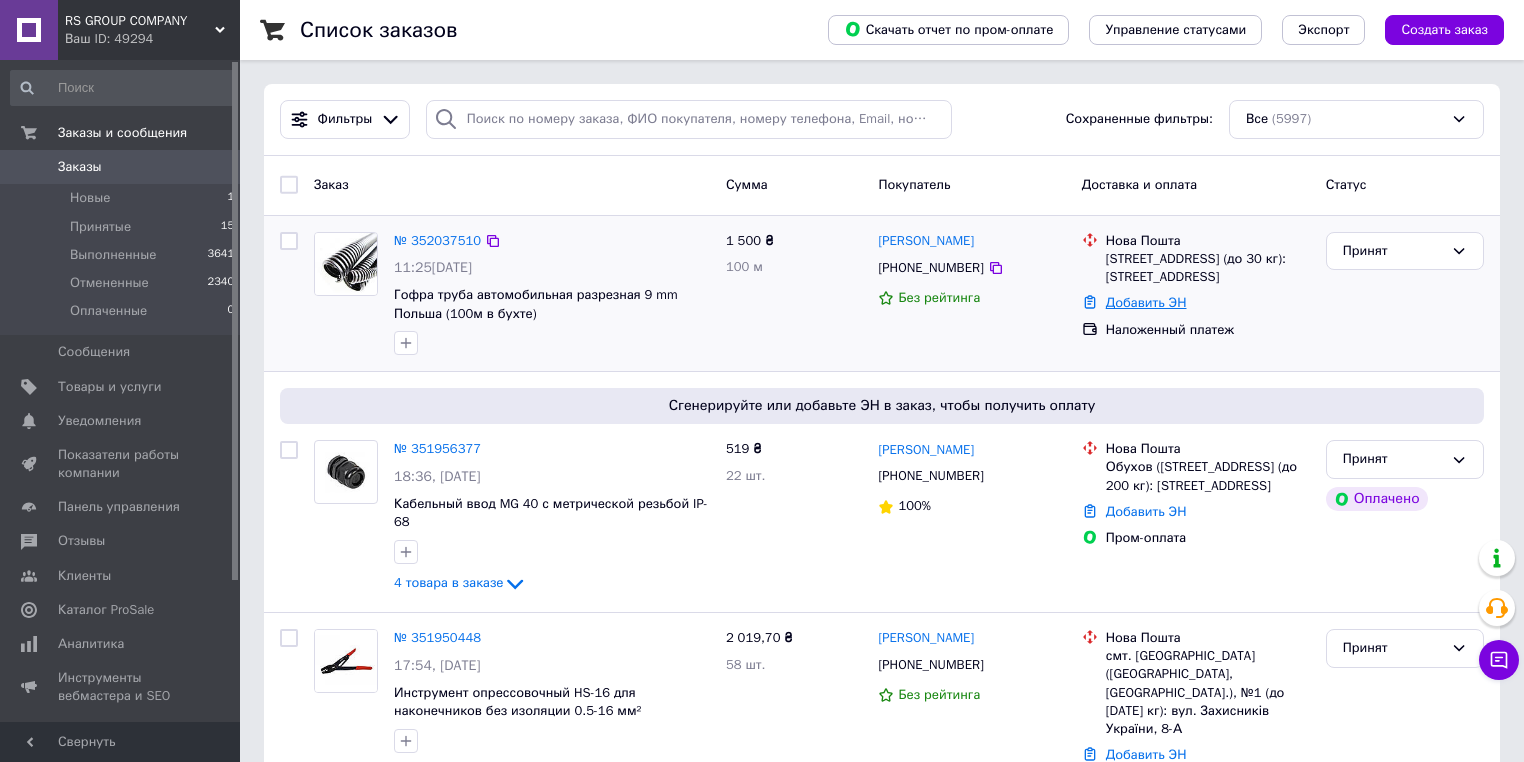 click on "Добавить ЭН" at bounding box center (1146, 302) 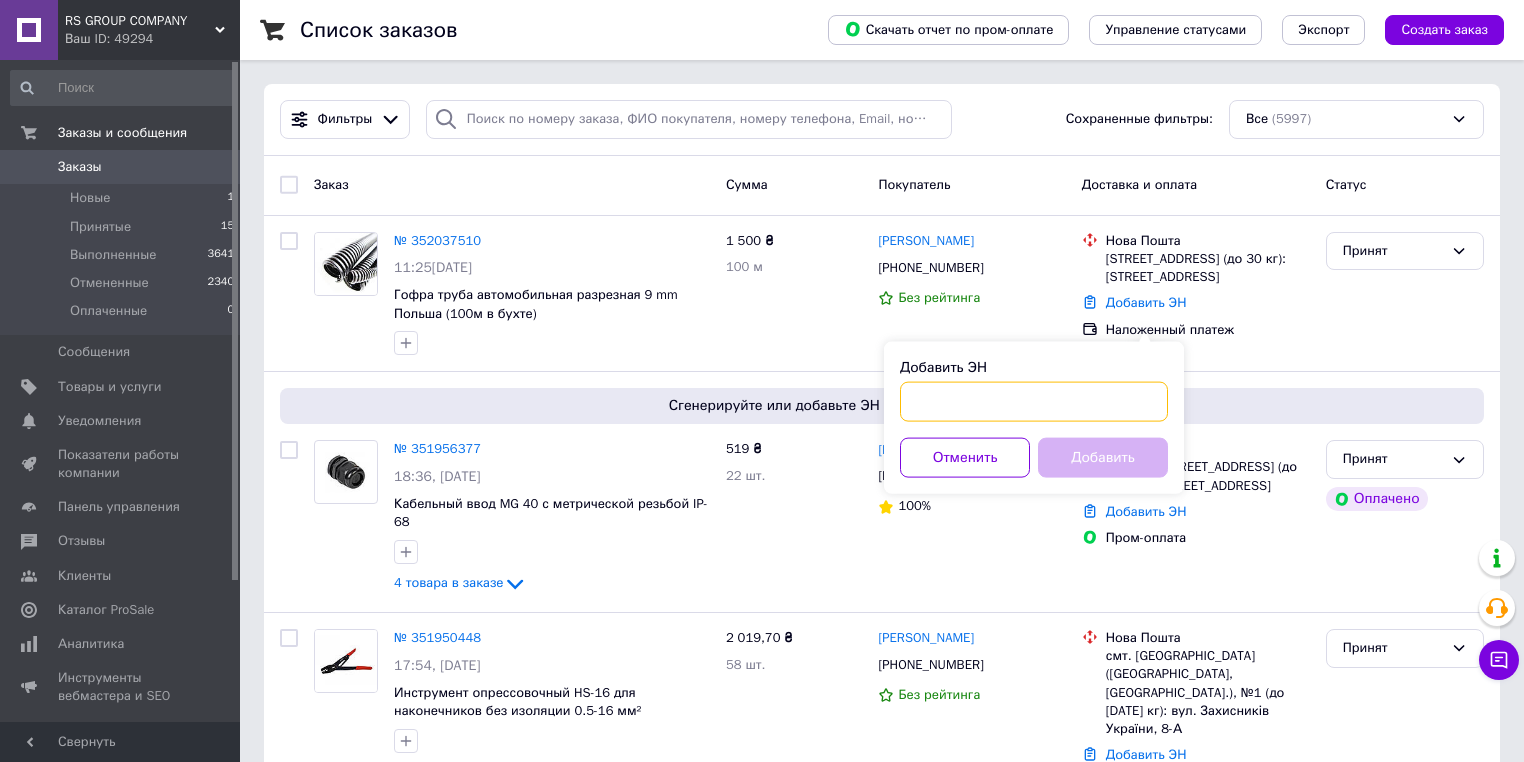 click on "Добавить ЭН" at bounding box center [1034, 402] 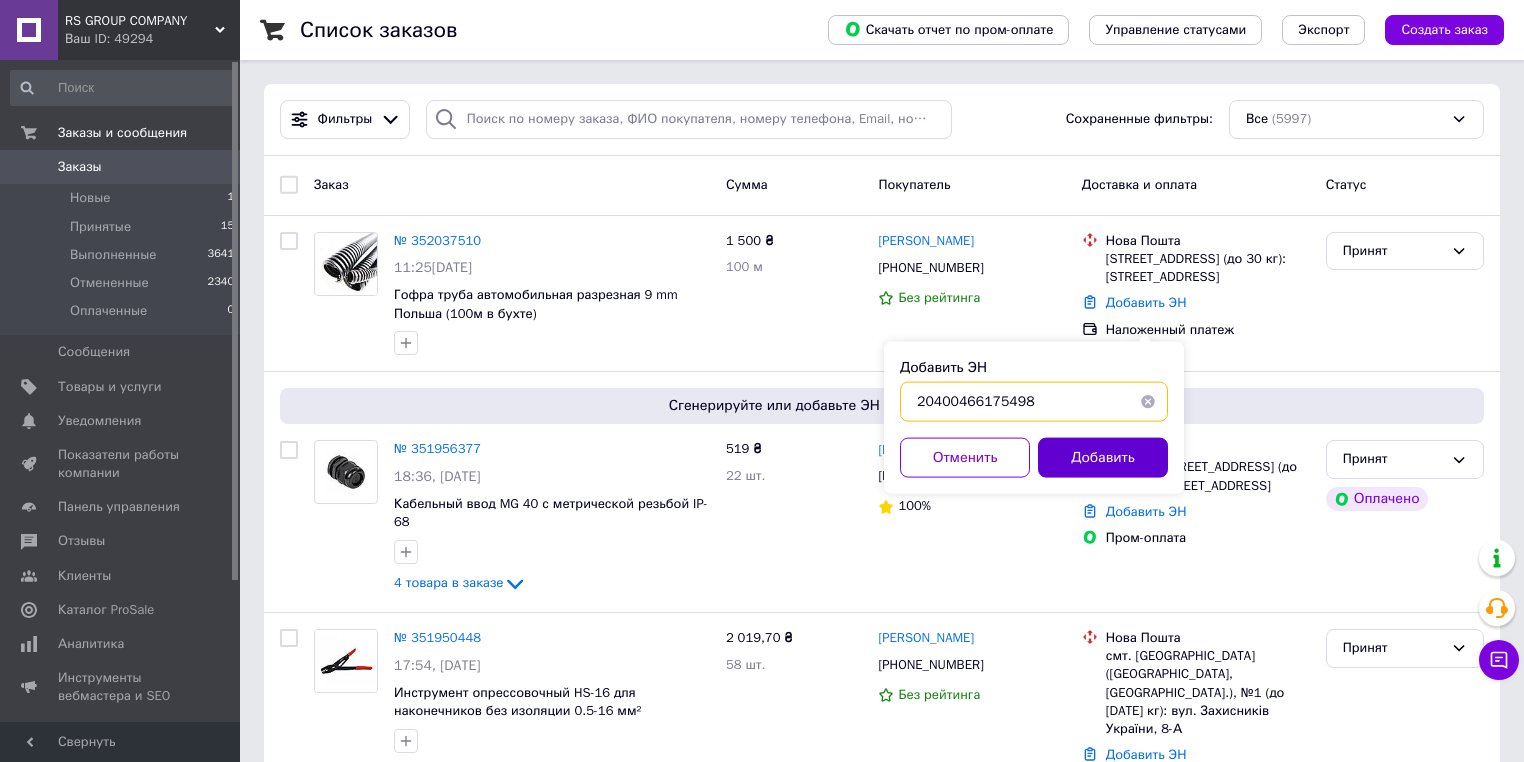type on "20400466175498" 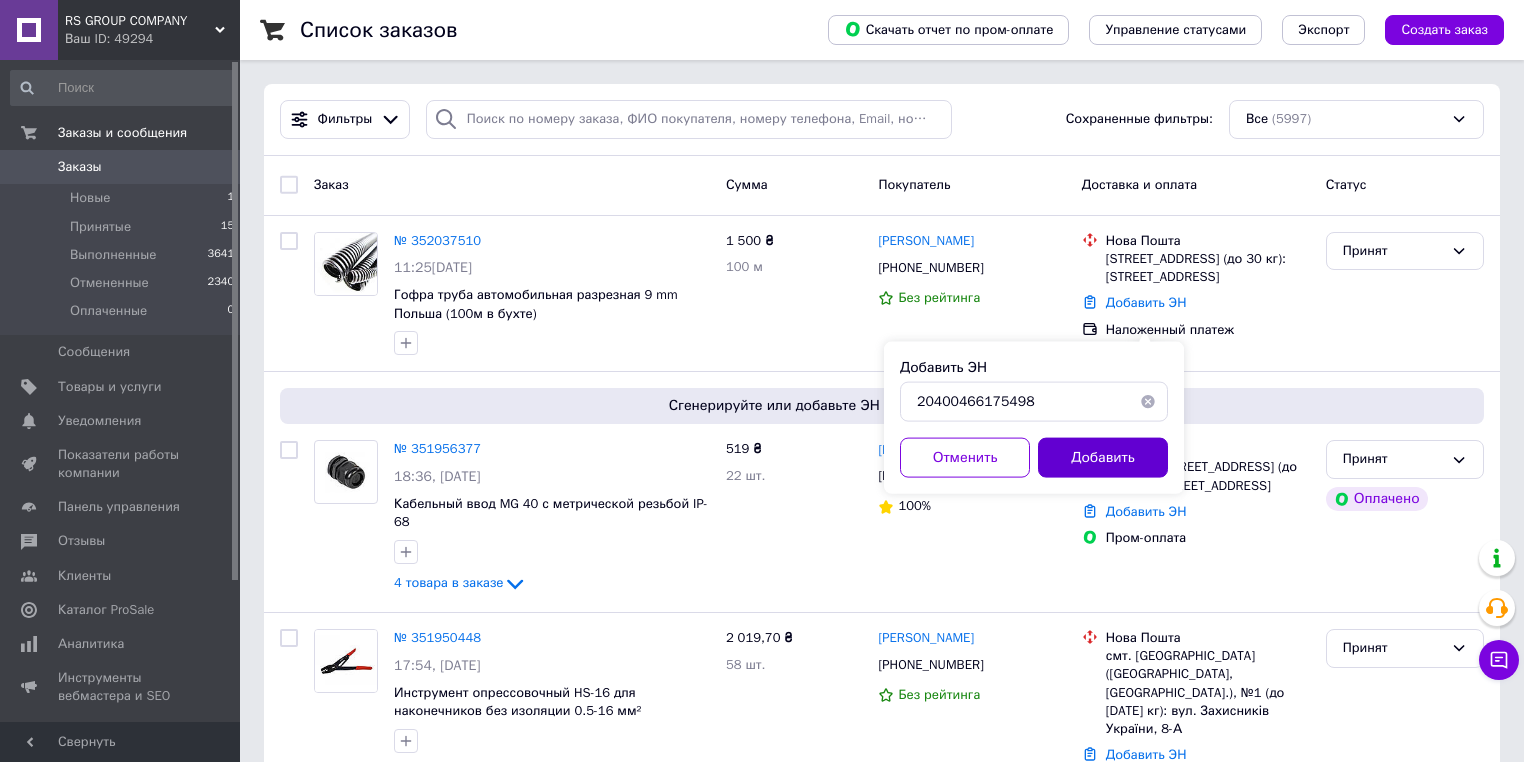 click on "Добавить" at bounding box center [1103, 458] 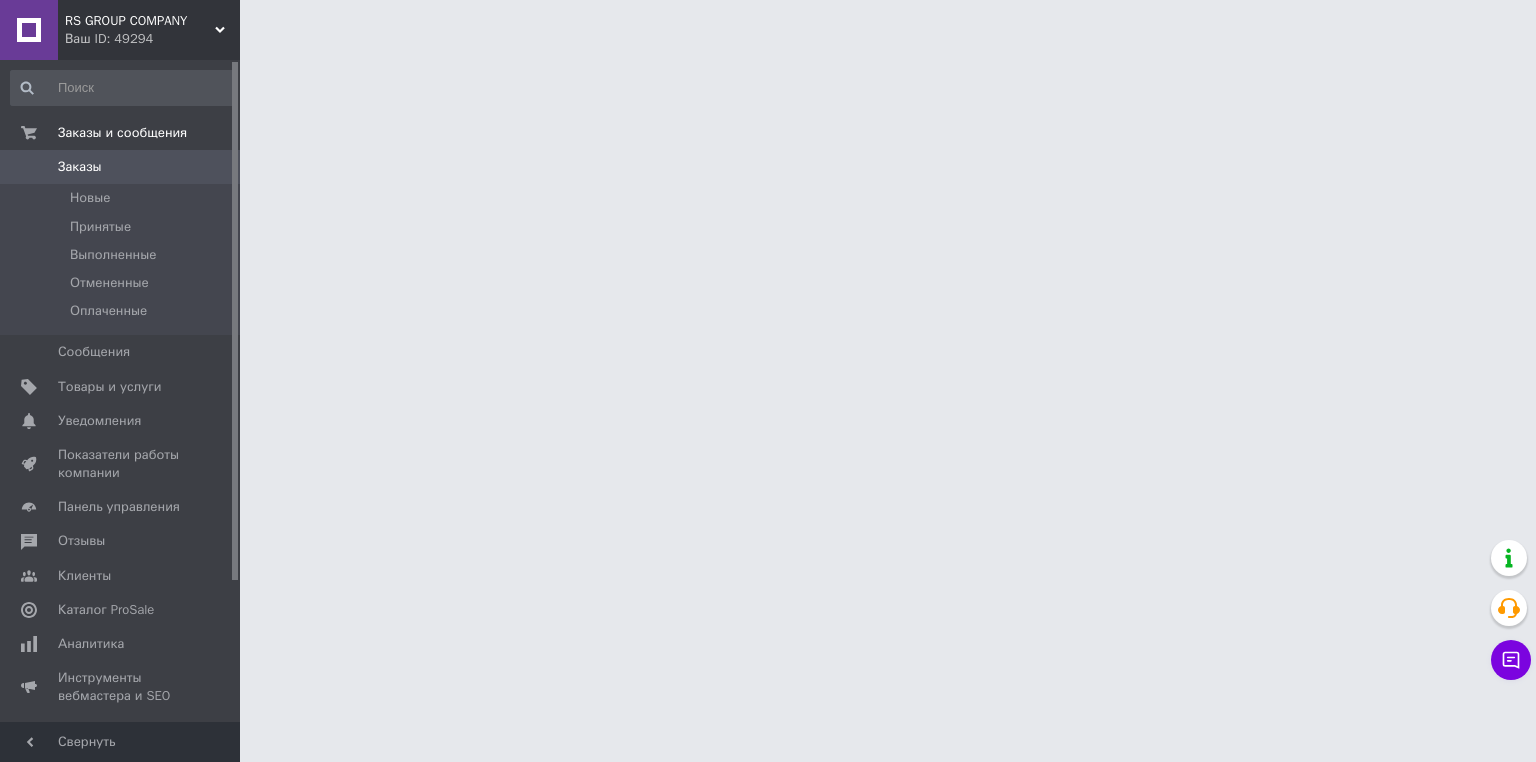 scroll, scrollTop: 0, scrollLeft: 0, axis: both 